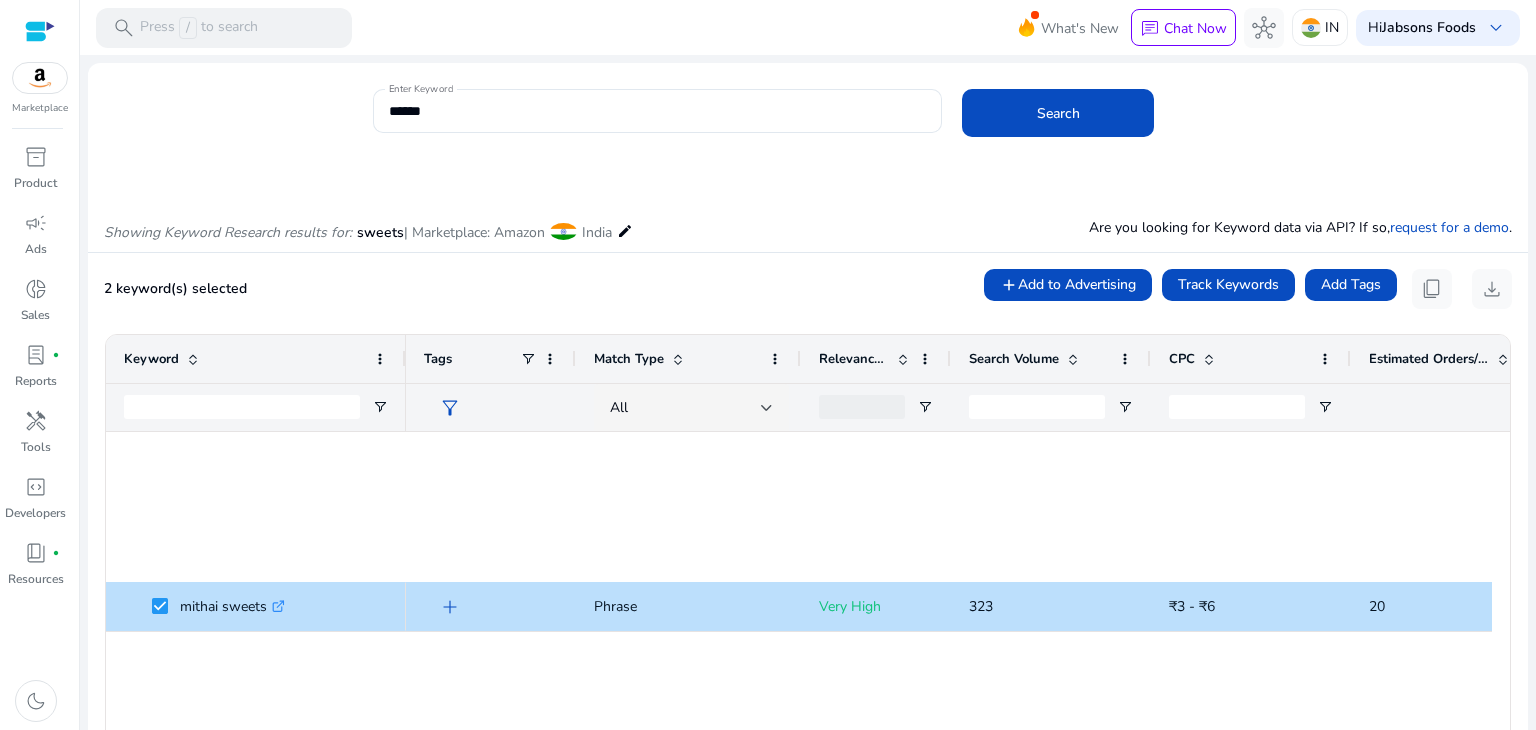 scroll, scrollTop: 0, scrollLeft: 0, axis: both 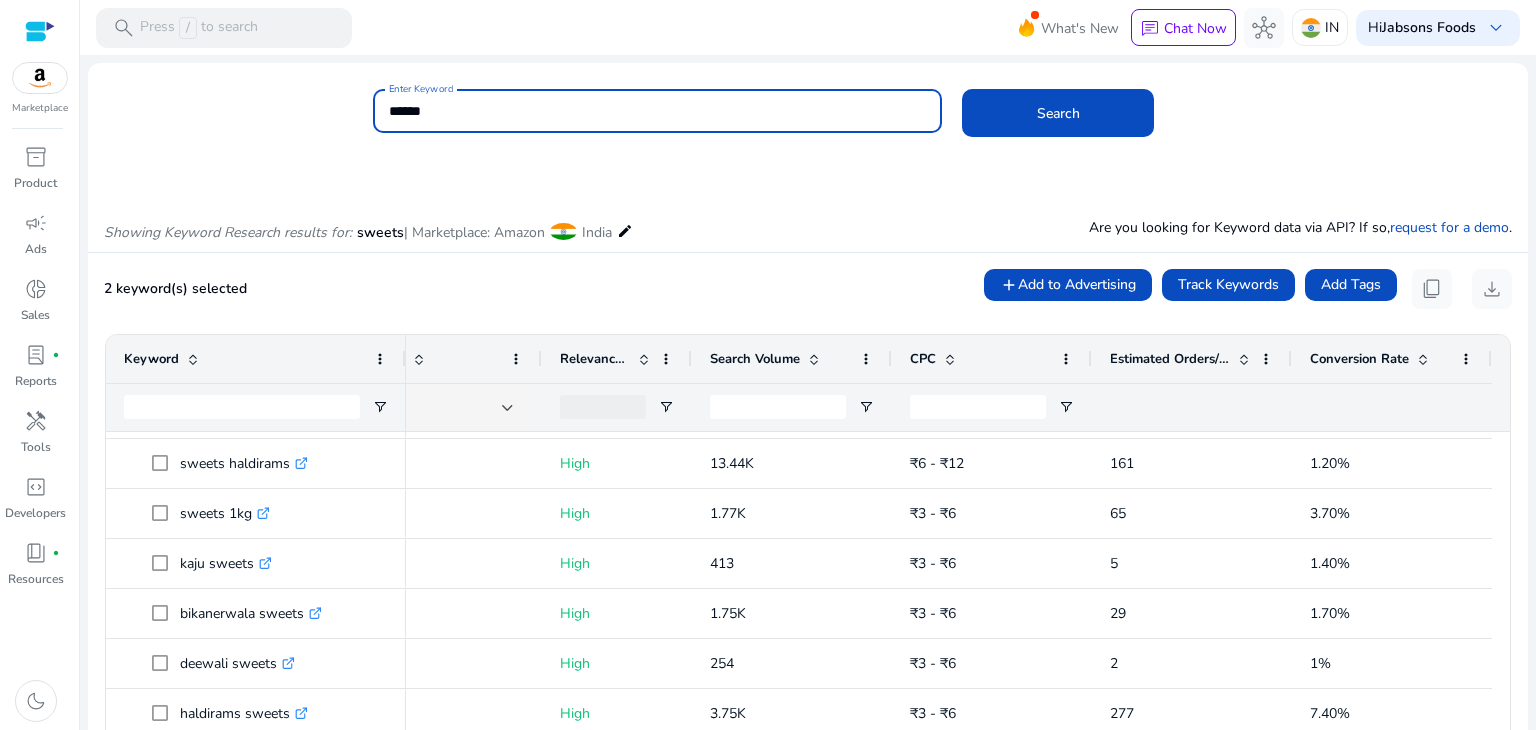 click on "******" at bounding box center [658, 111] 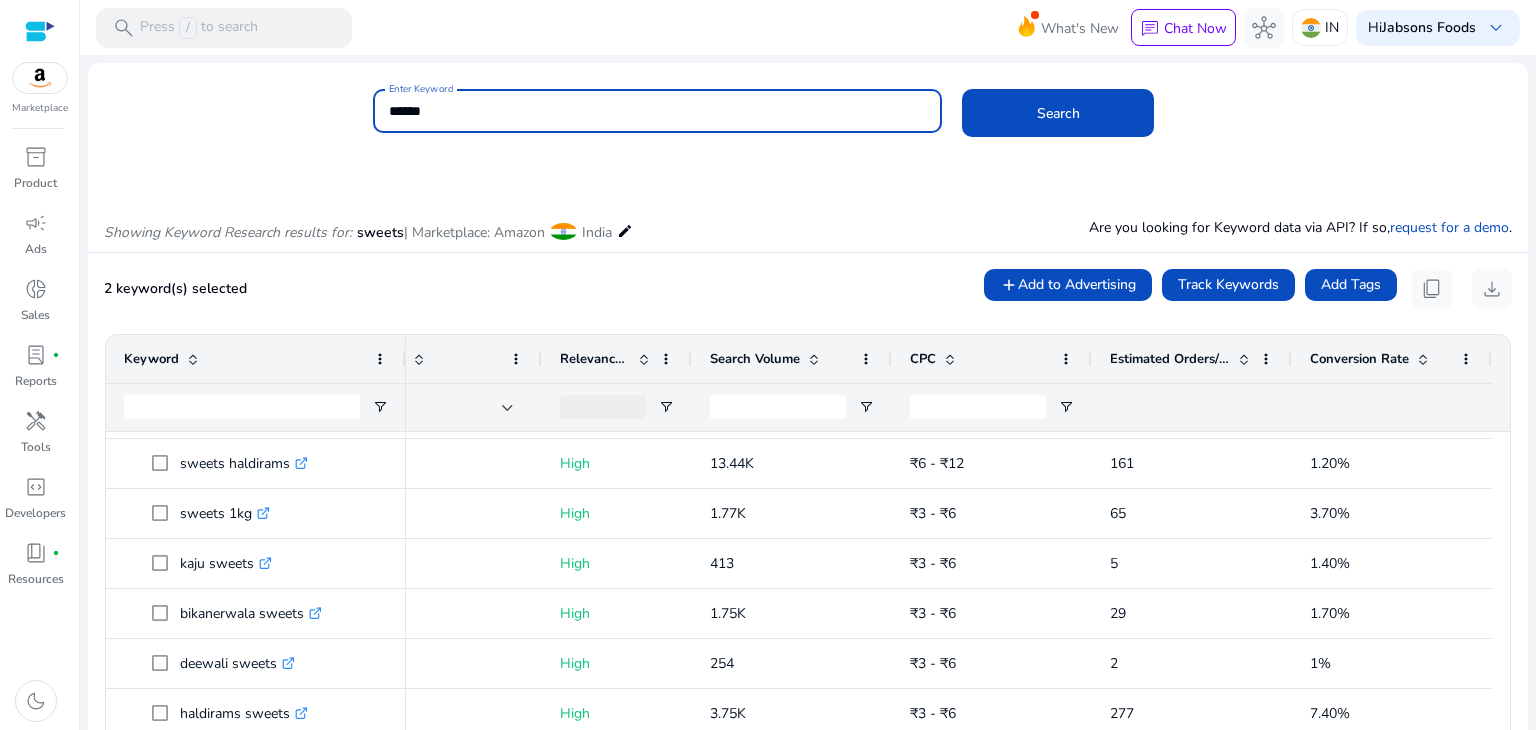 click on "******" at bounding box center [658, 111] 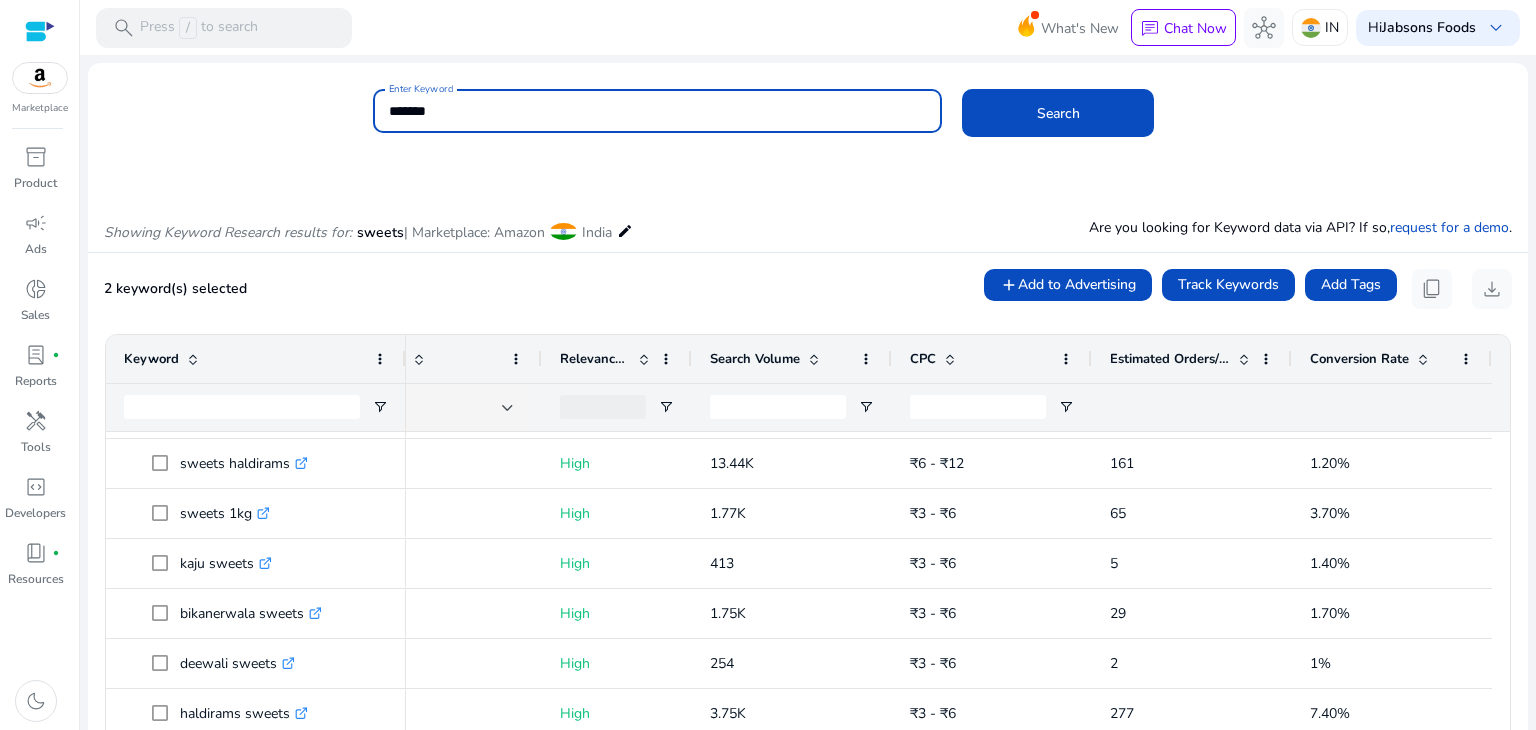click on "Search" 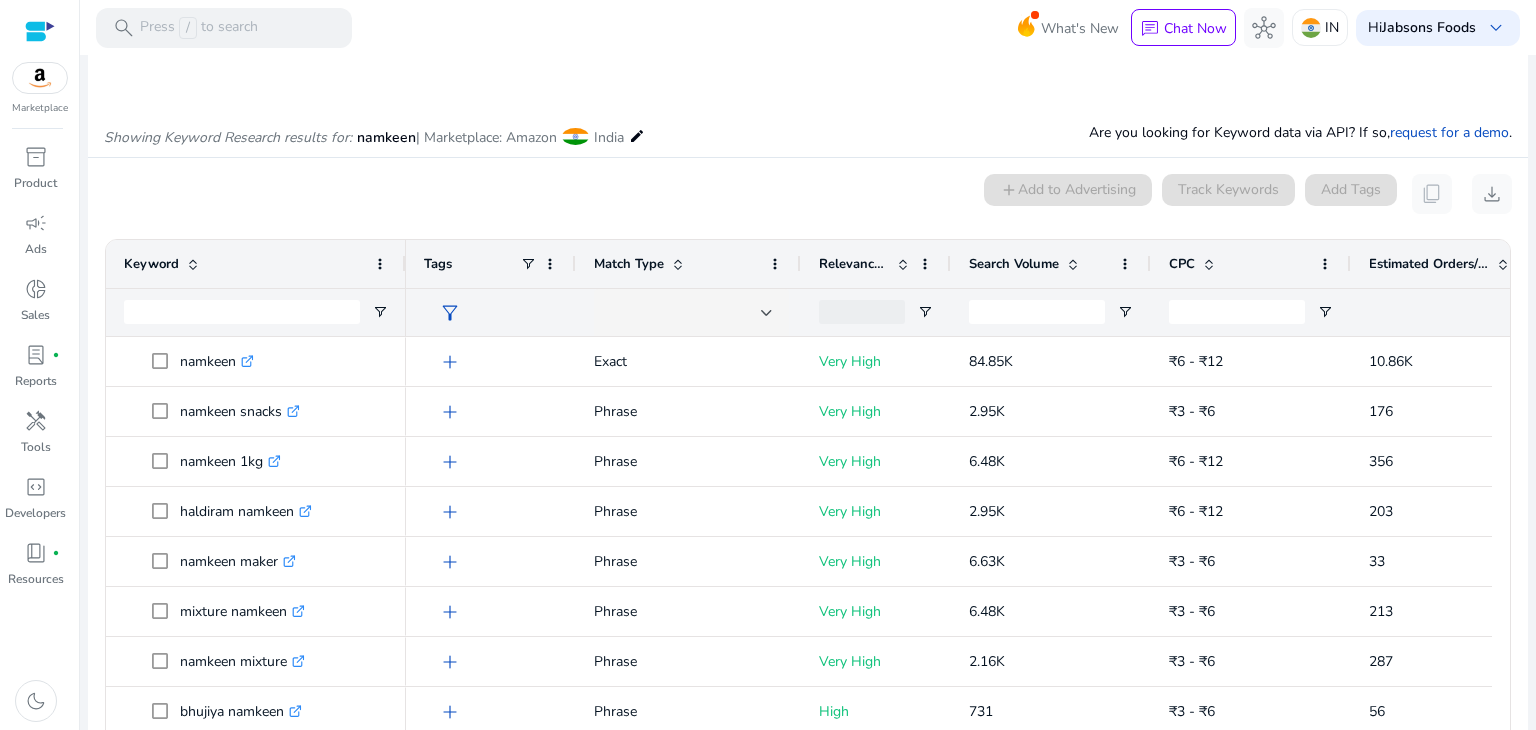 scroll, scrollTop: 170, scrollLeft: 0, axis: vertical 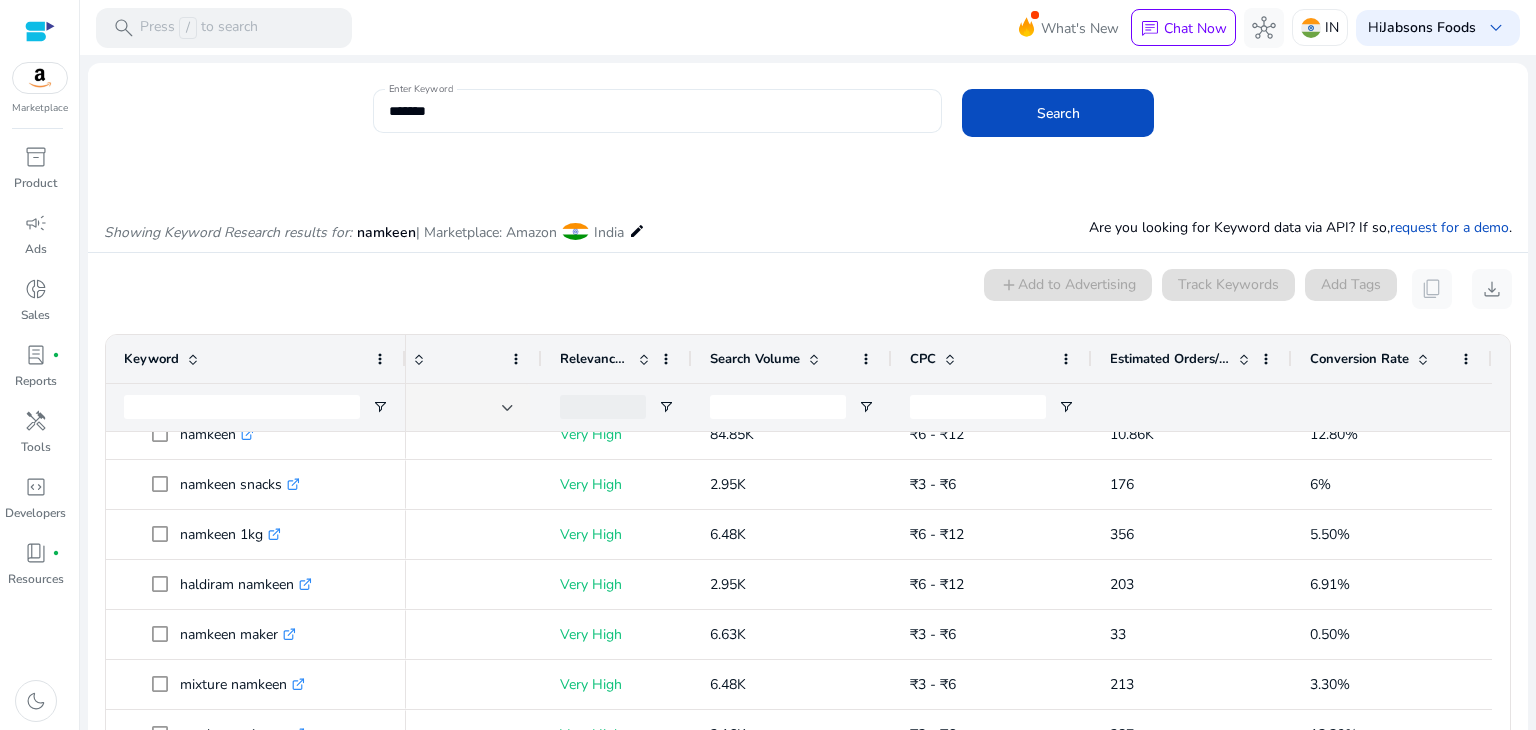 click on "*******" at bounding box center [658, 111] 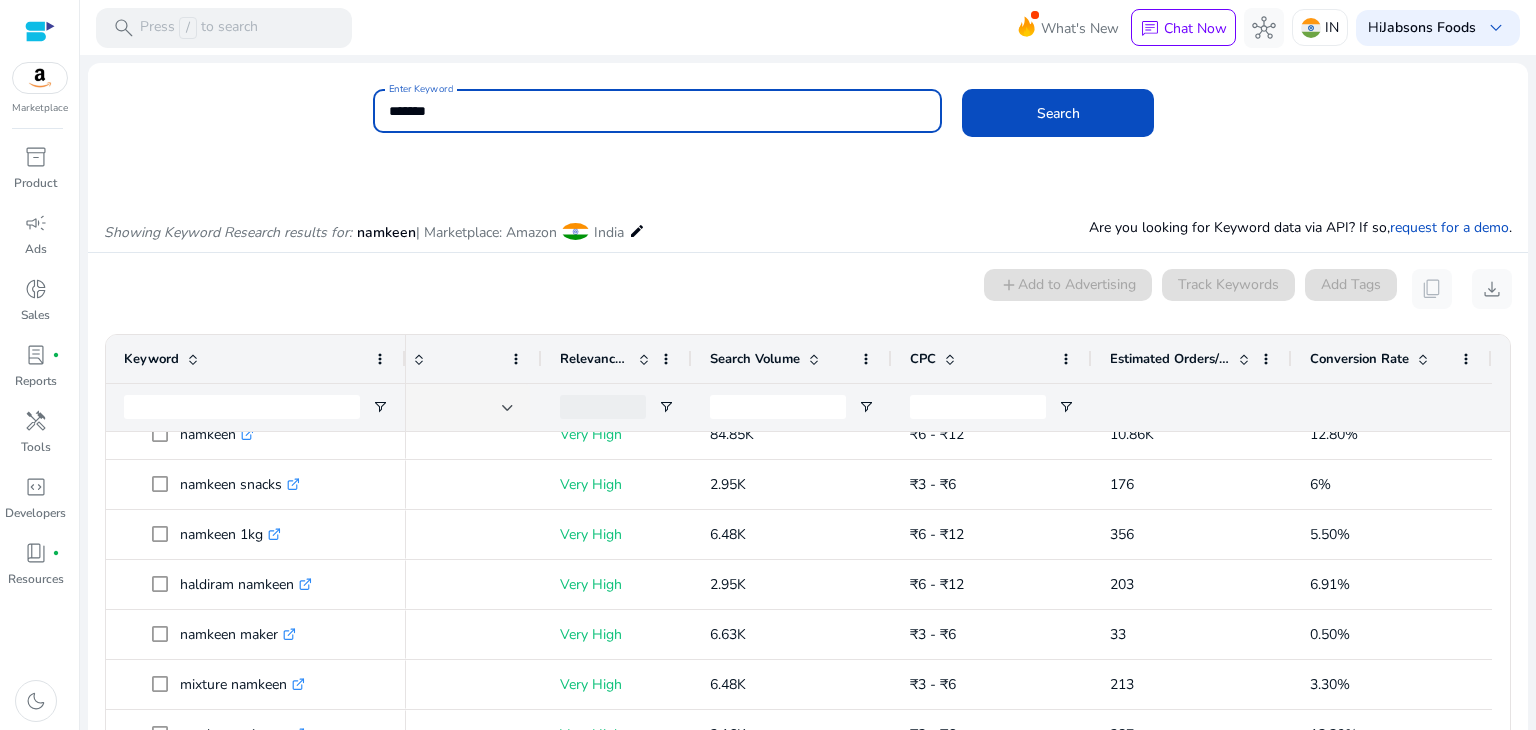 click on "*******" at bounding box center [658, 111] 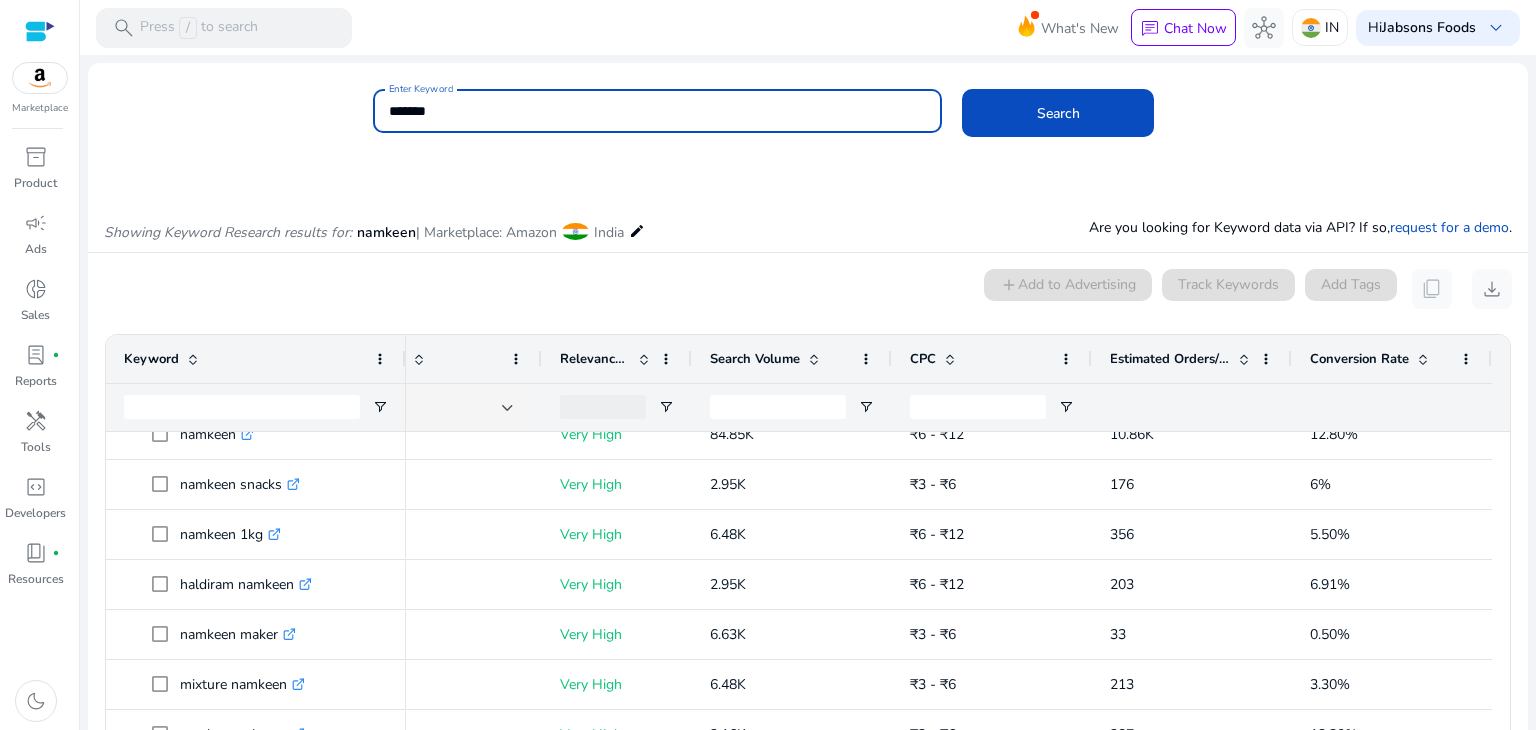 click on "*******" at bounding box center [658, 111] 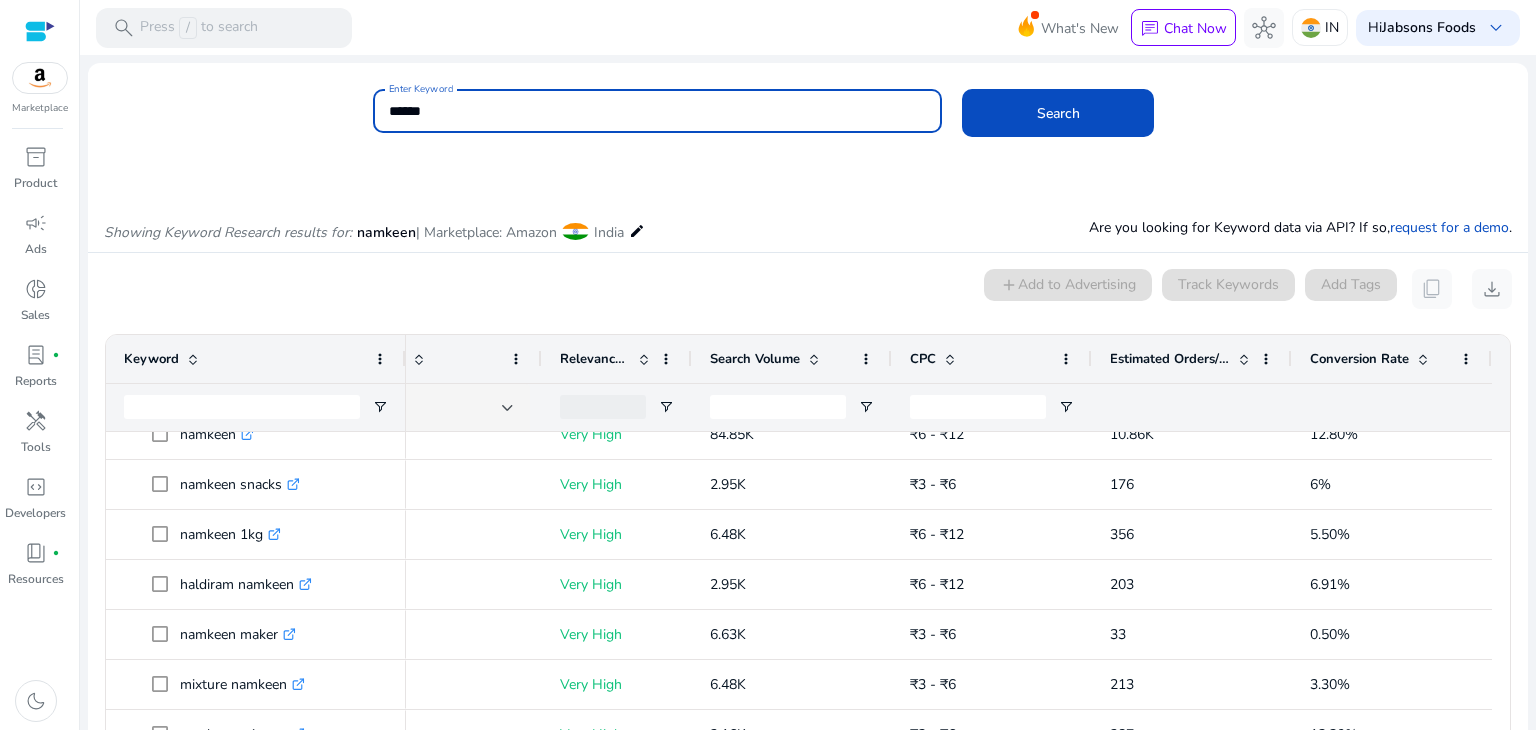 click on "Search" 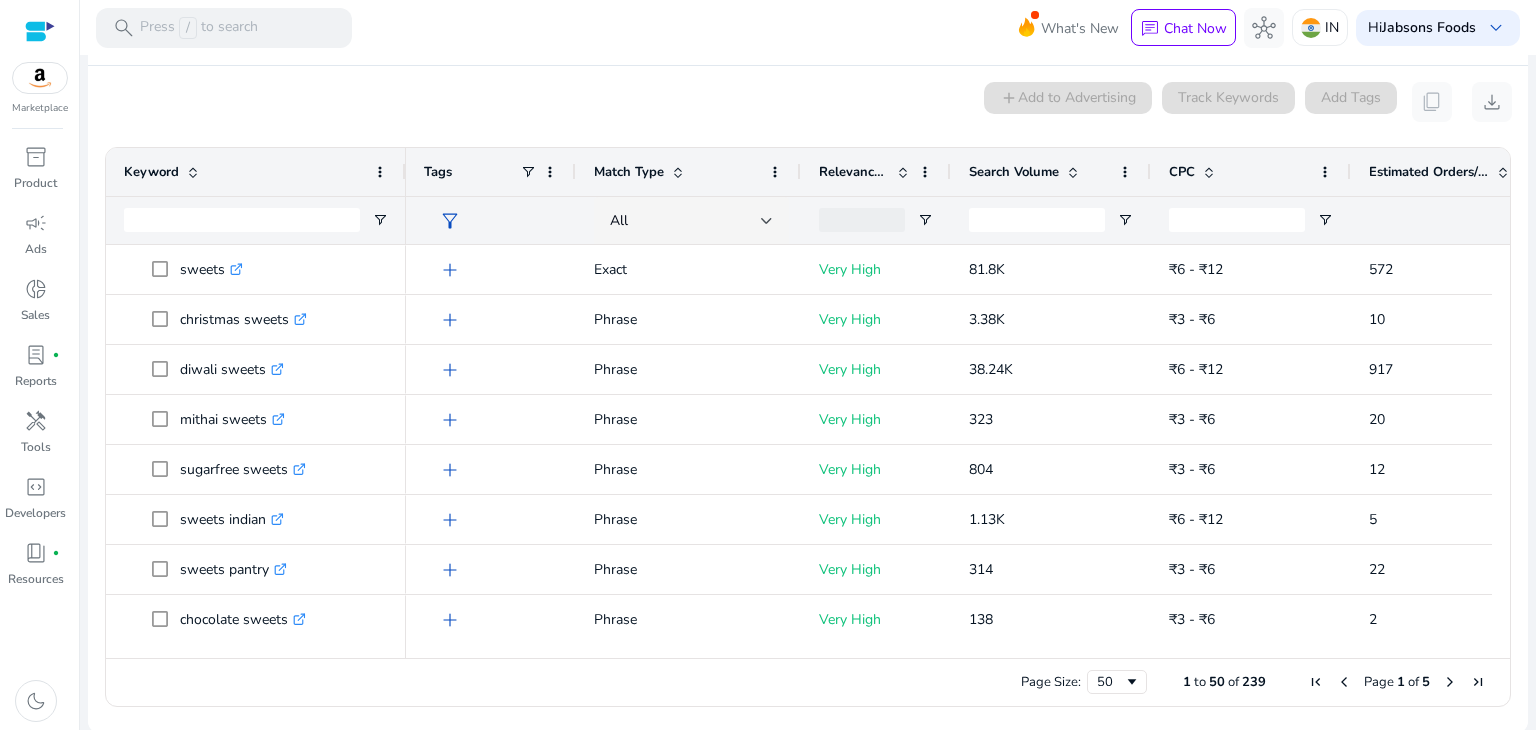 scroll, scrollTop: 190, scrollLeft: 0, axis: vertical 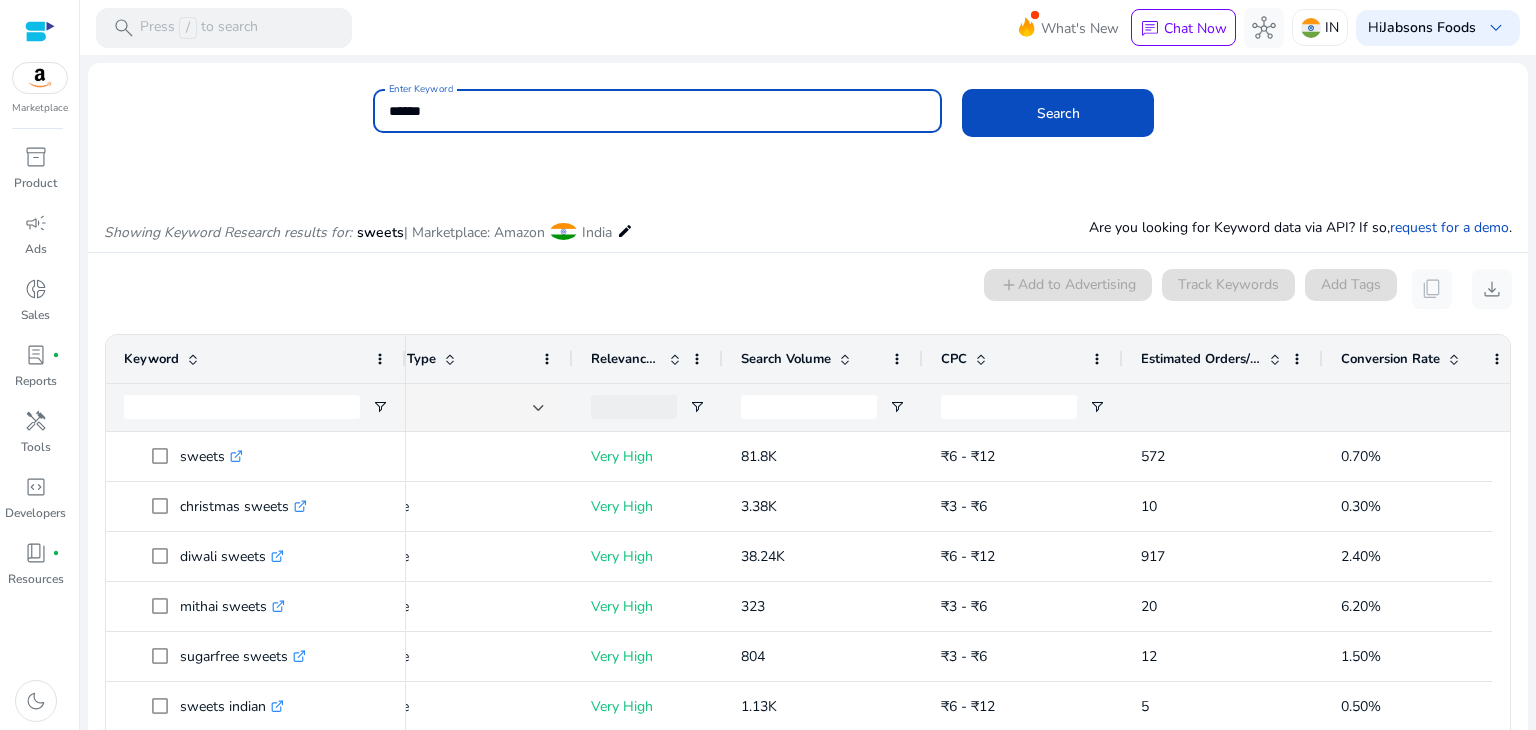 click on "******" at bounding box center (658, 111) 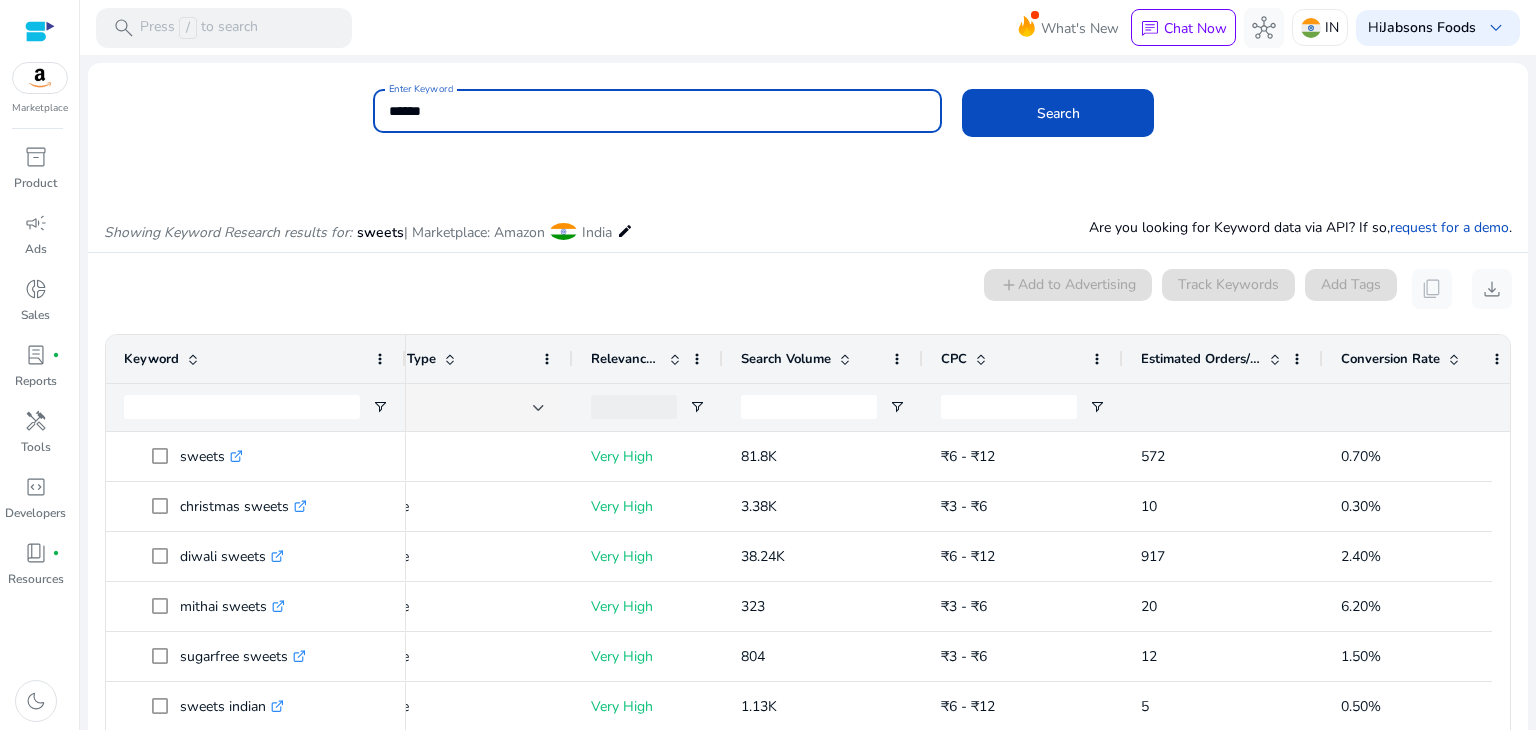 click on "******" at bounding box center [658, 111] 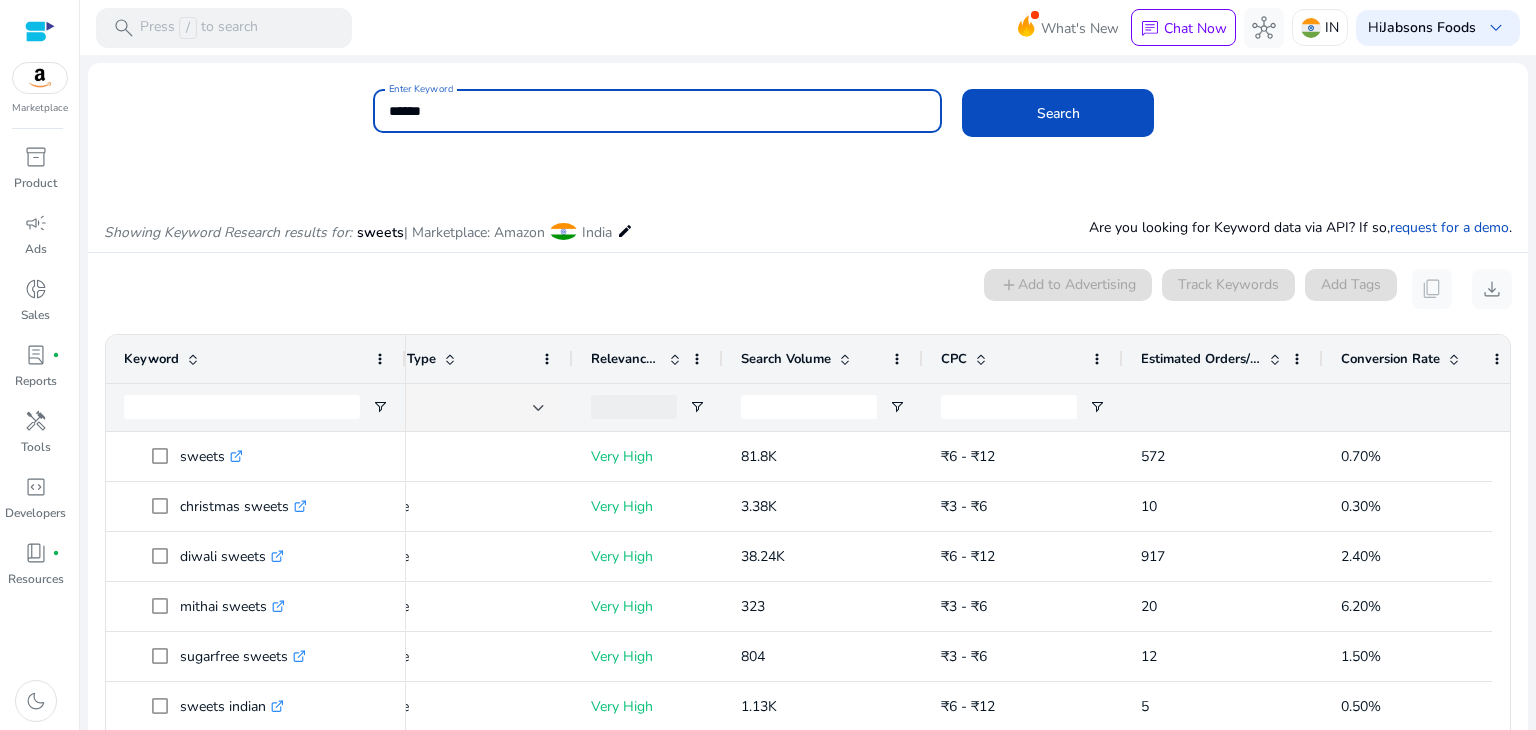 click on "******" at bounding box center [658, 111] 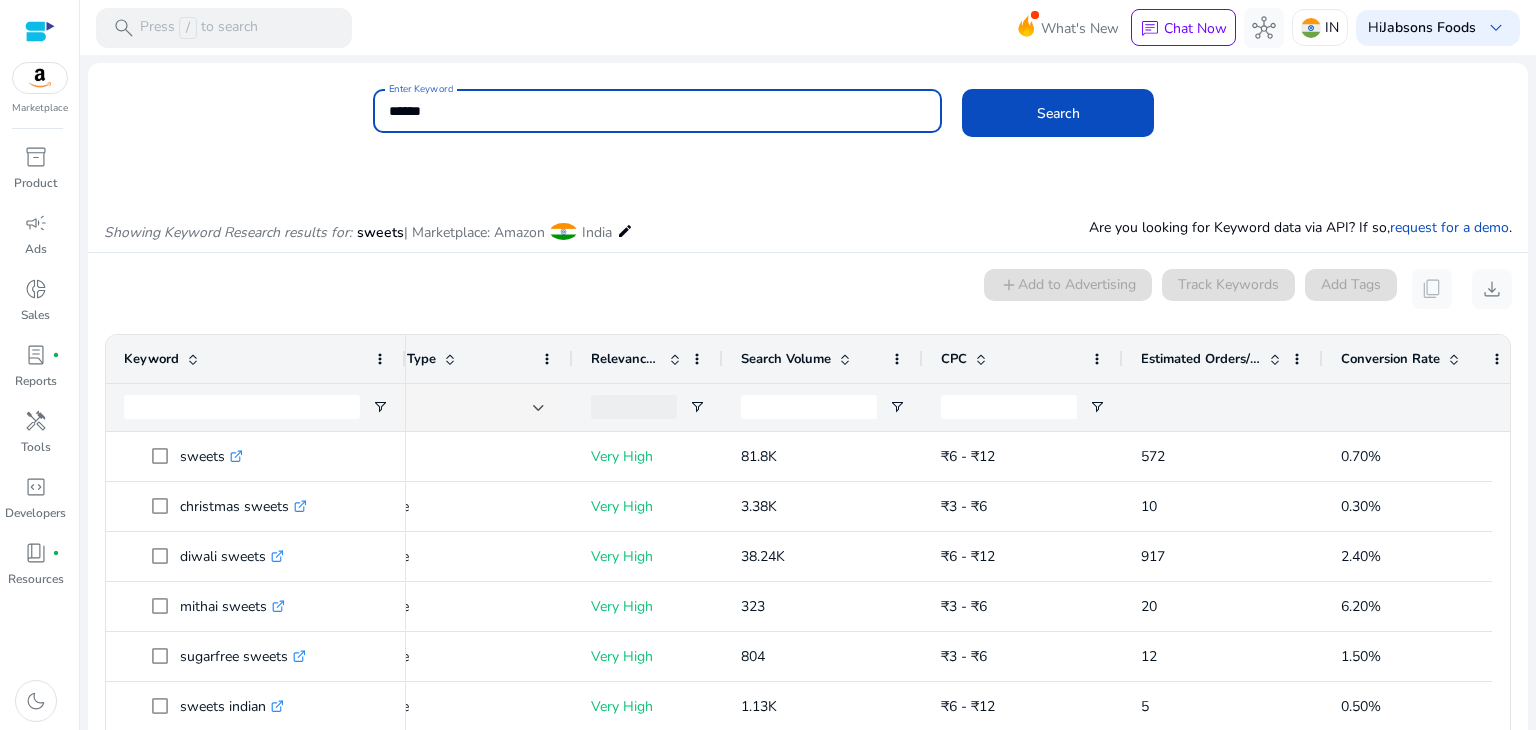 click on "Search" 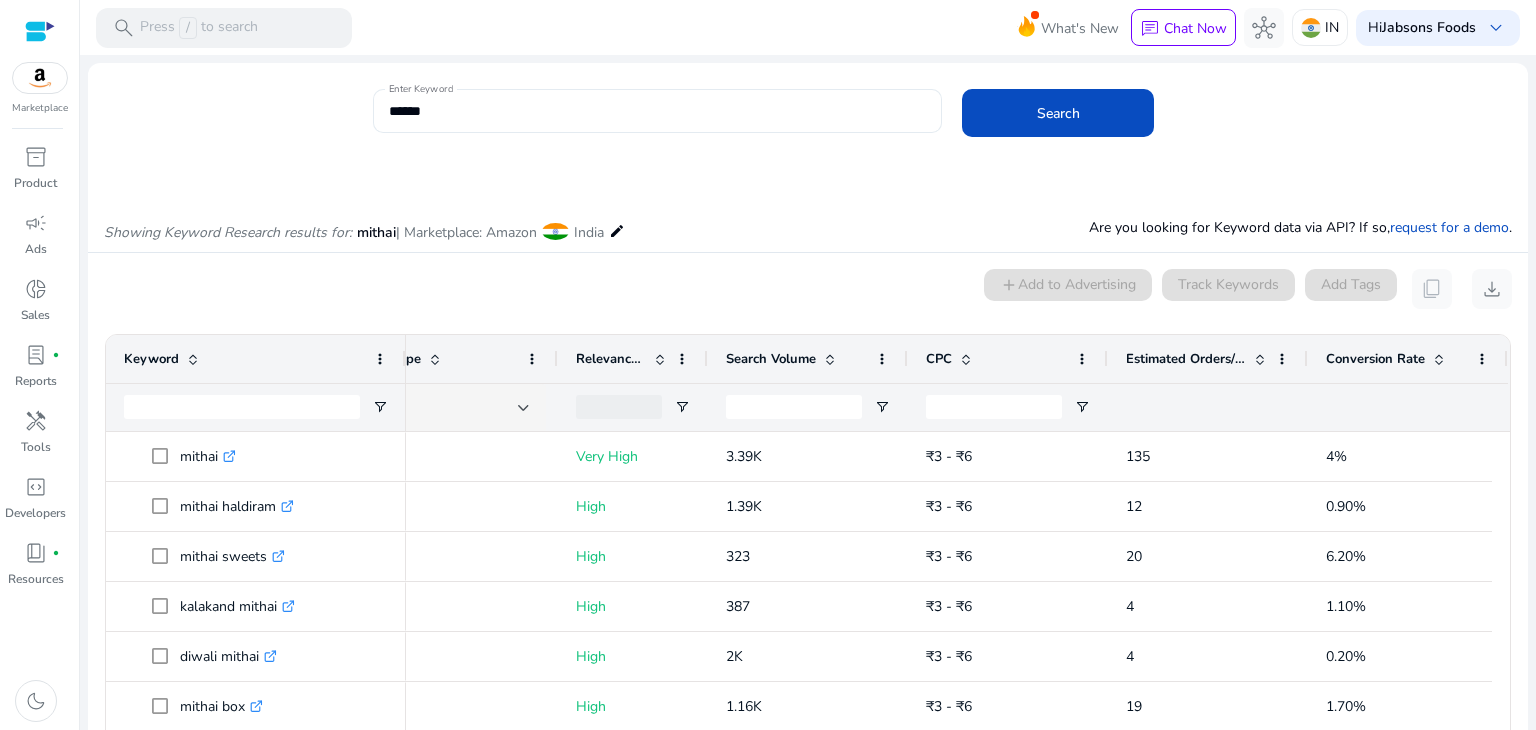 click on "******" 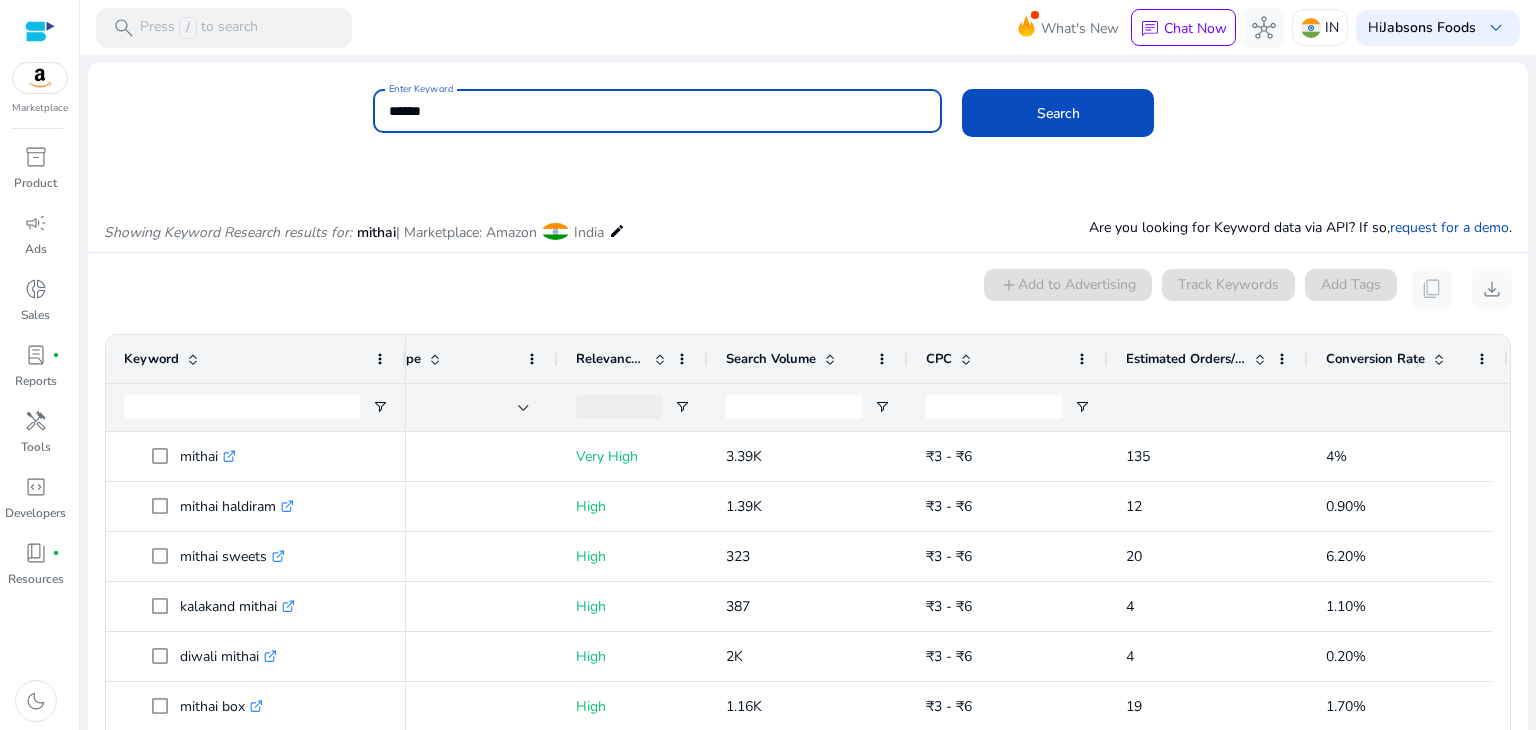click on "******" 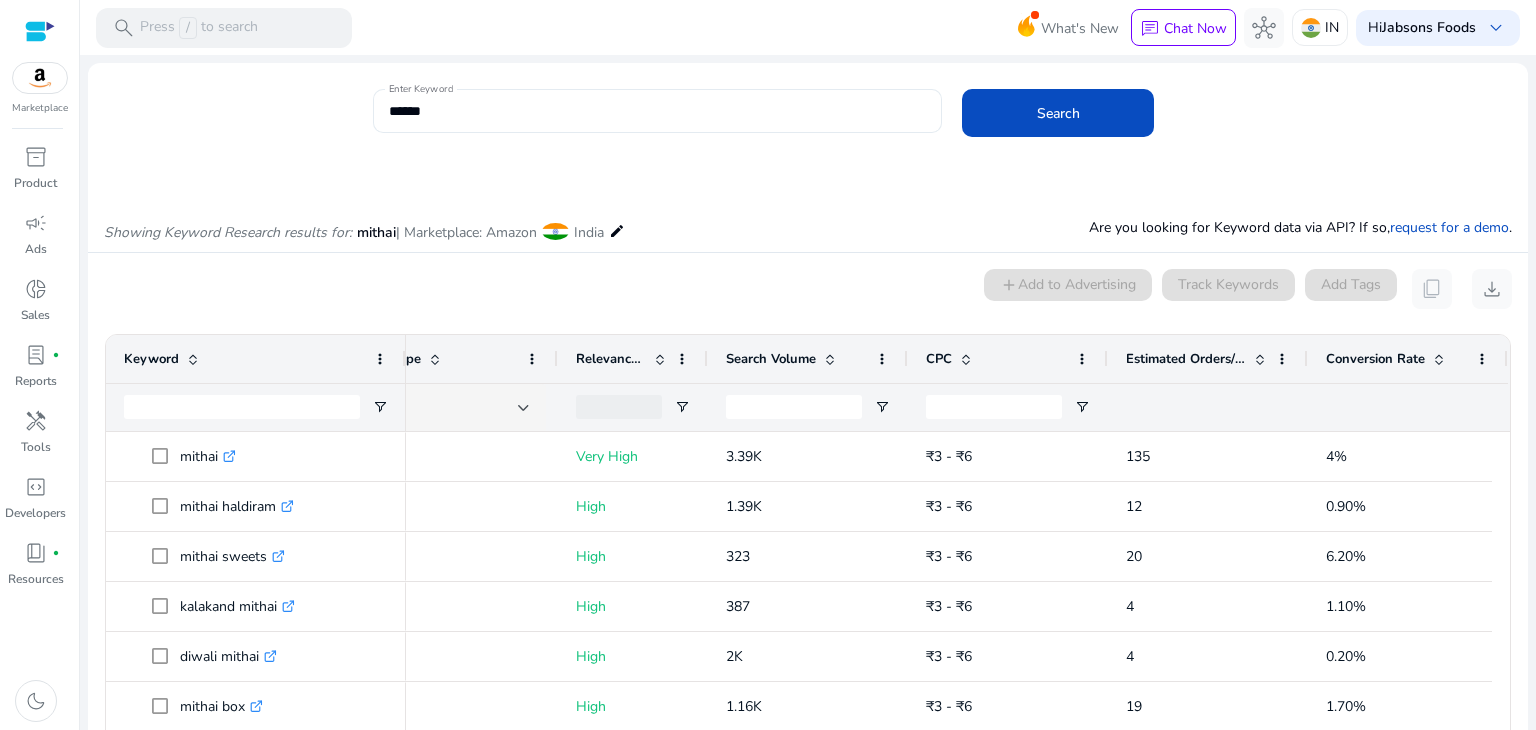 click on "******" 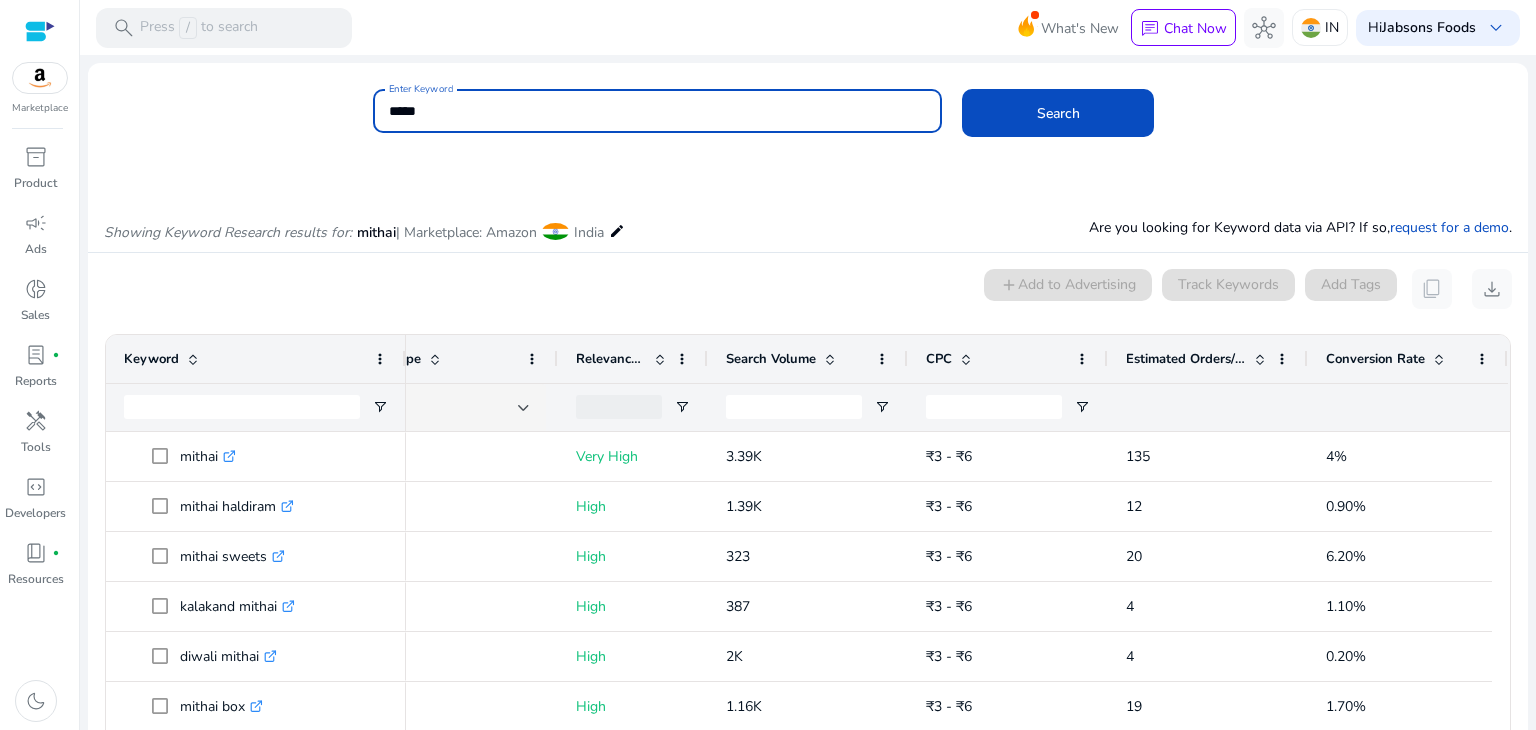 click on "Search" 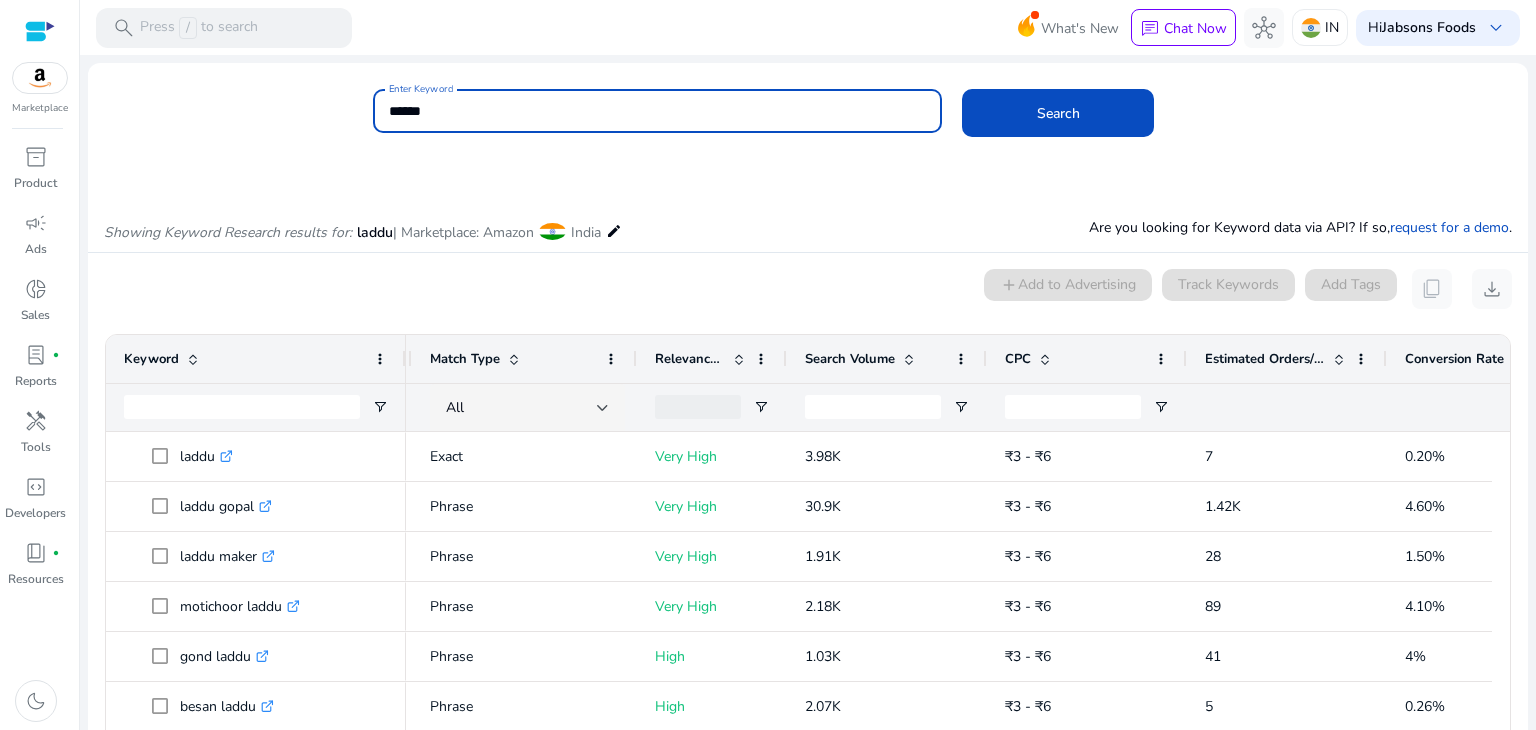 click on "******" at bounding box center [658, 111] 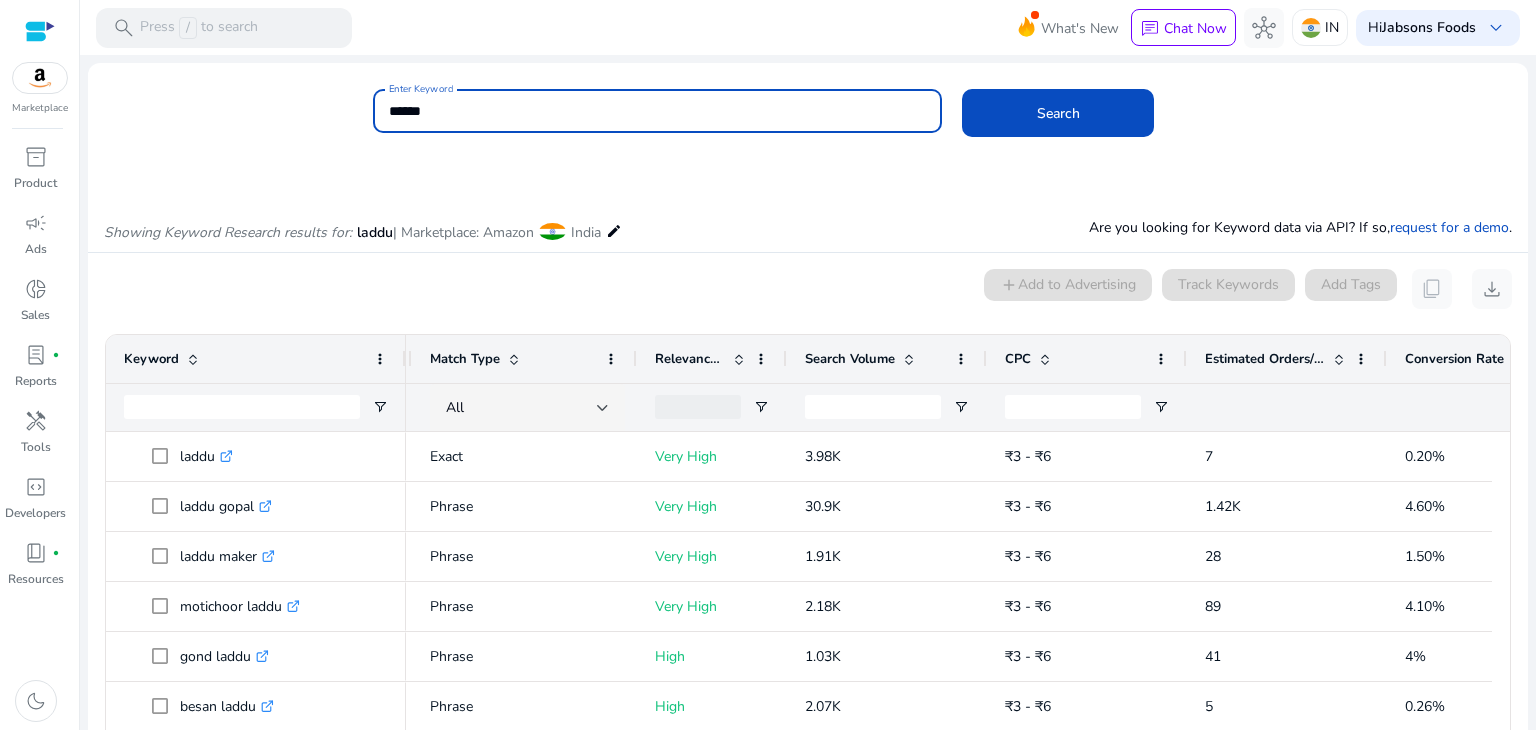 click on "******" at bounding box center (658, 111) 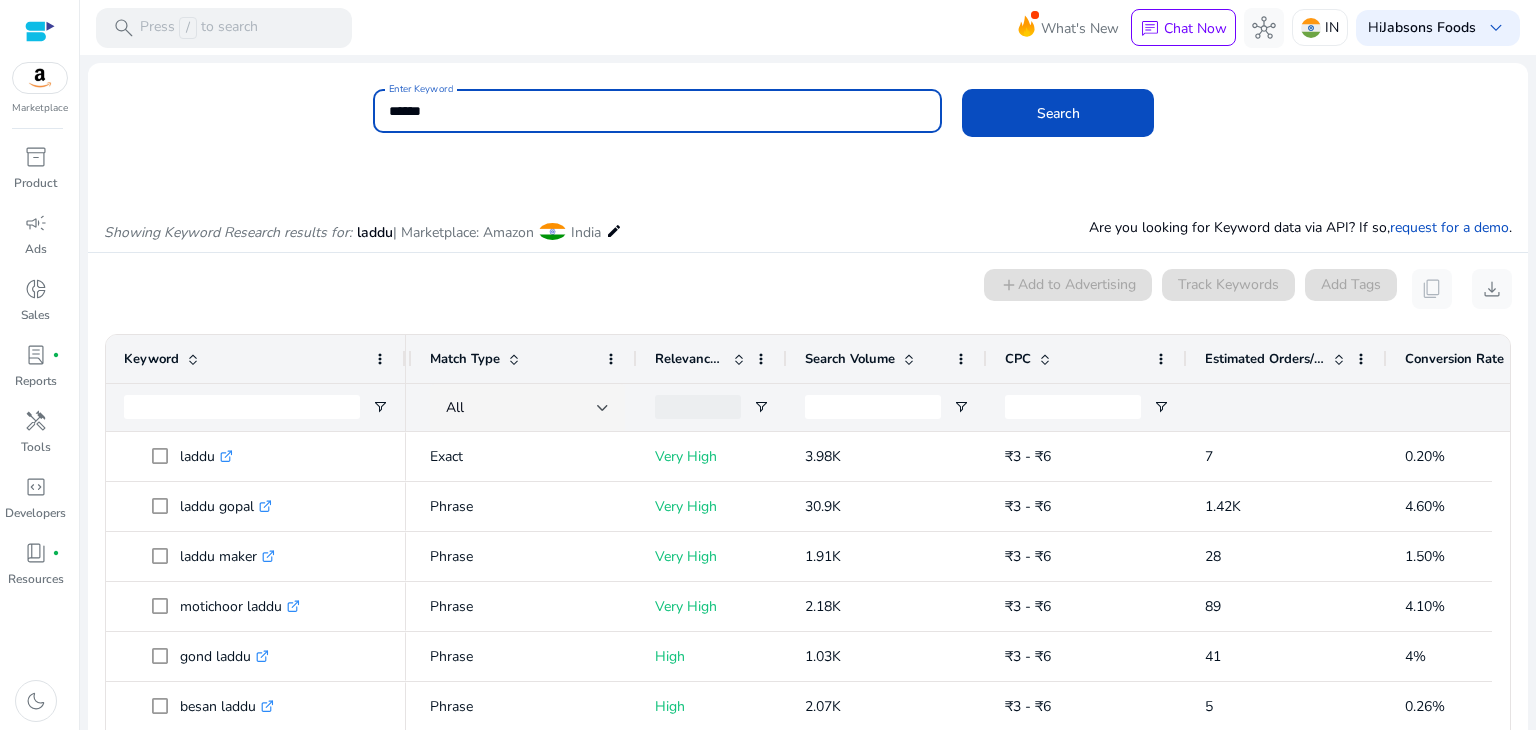 click on "******" at bounding box center [658, 111] 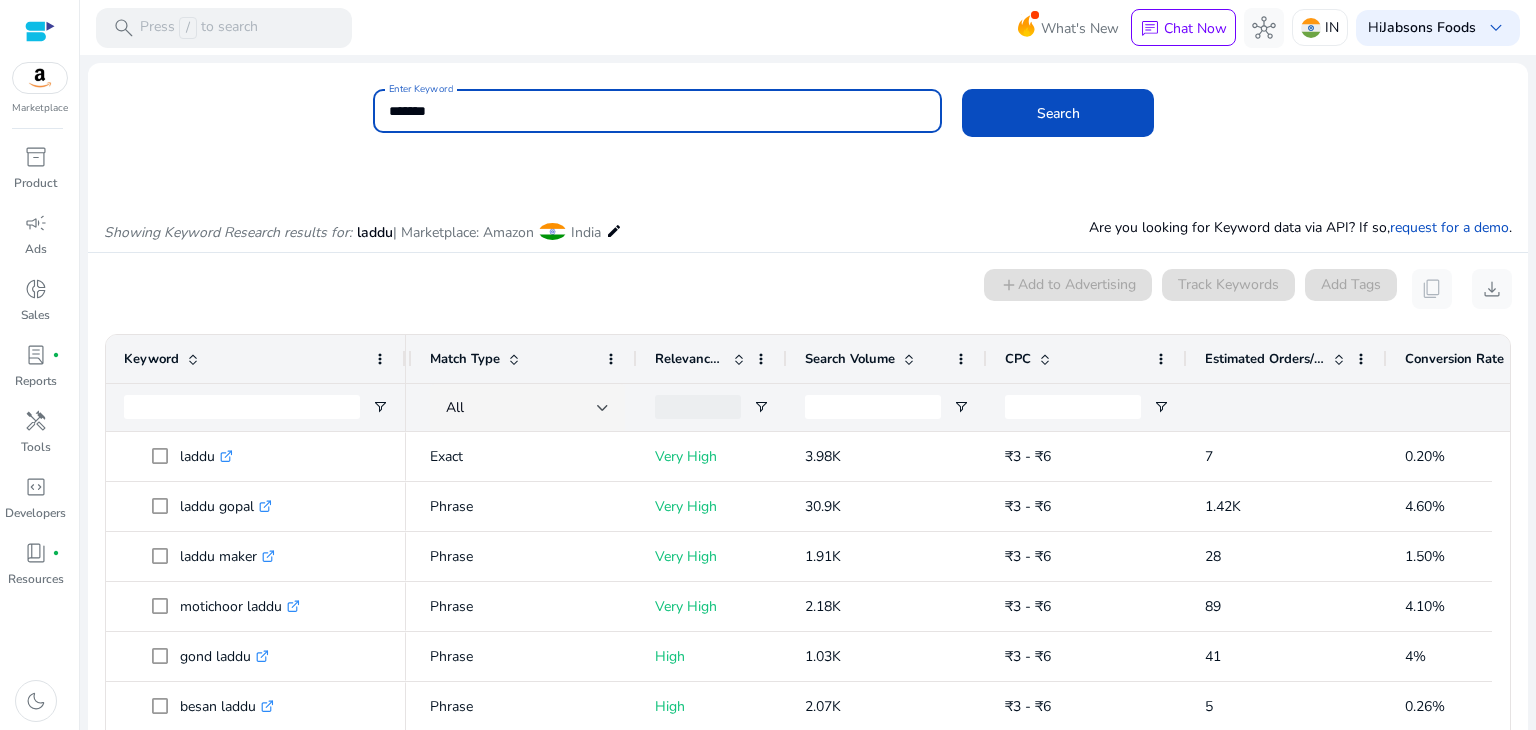 type on "*******" 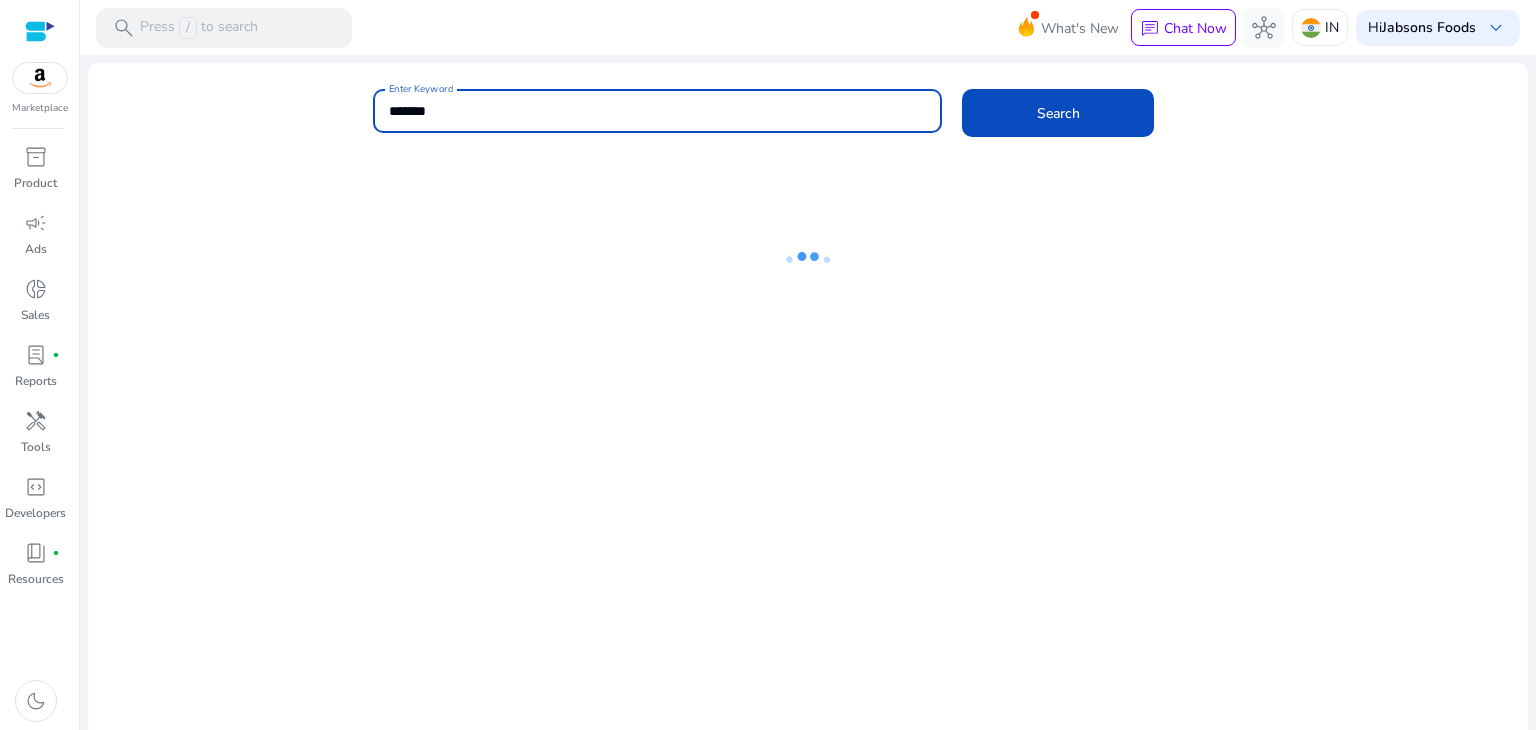 scroll, scrollTop: 15, scrollLeft: 0, axis: vertical 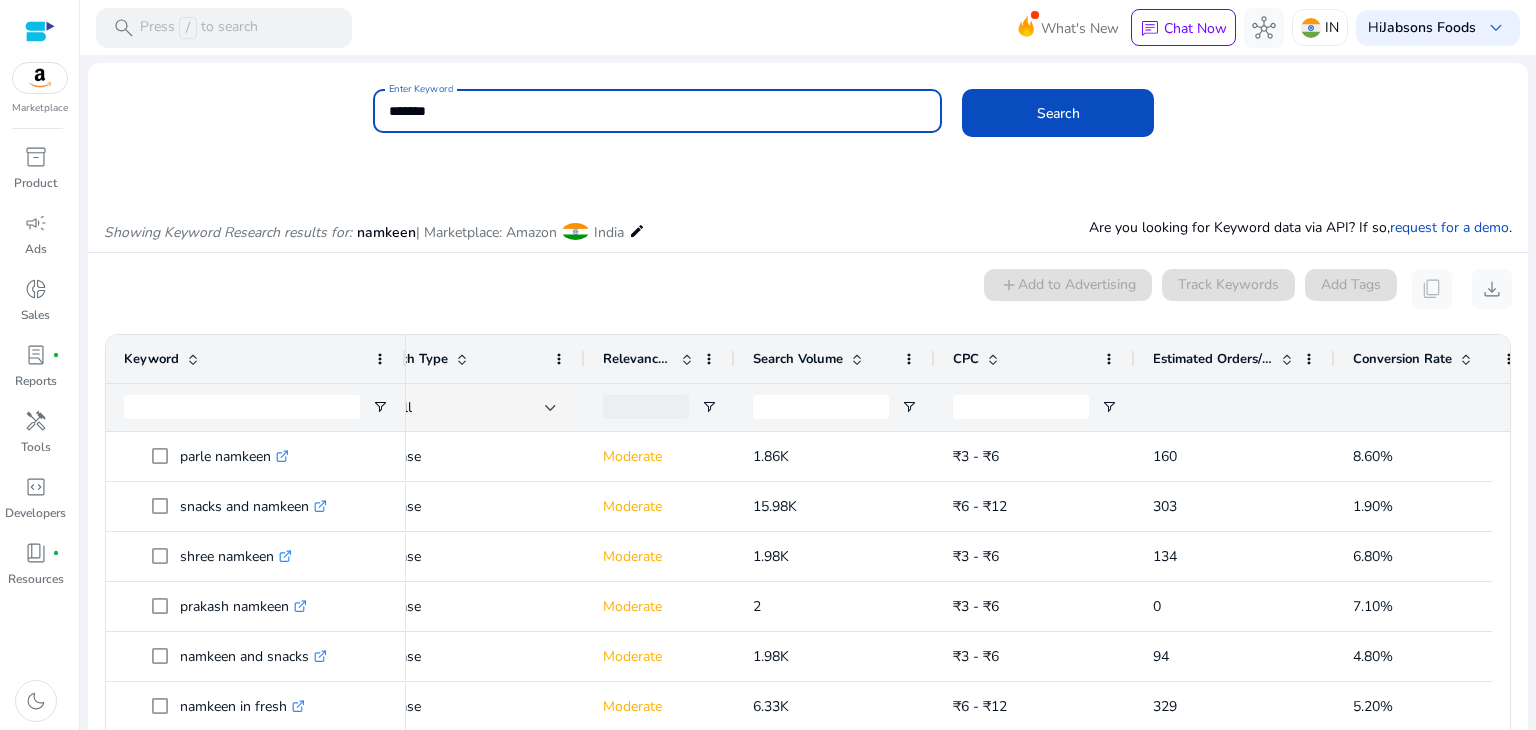 click on "*******" at bounding box center (658, 111) 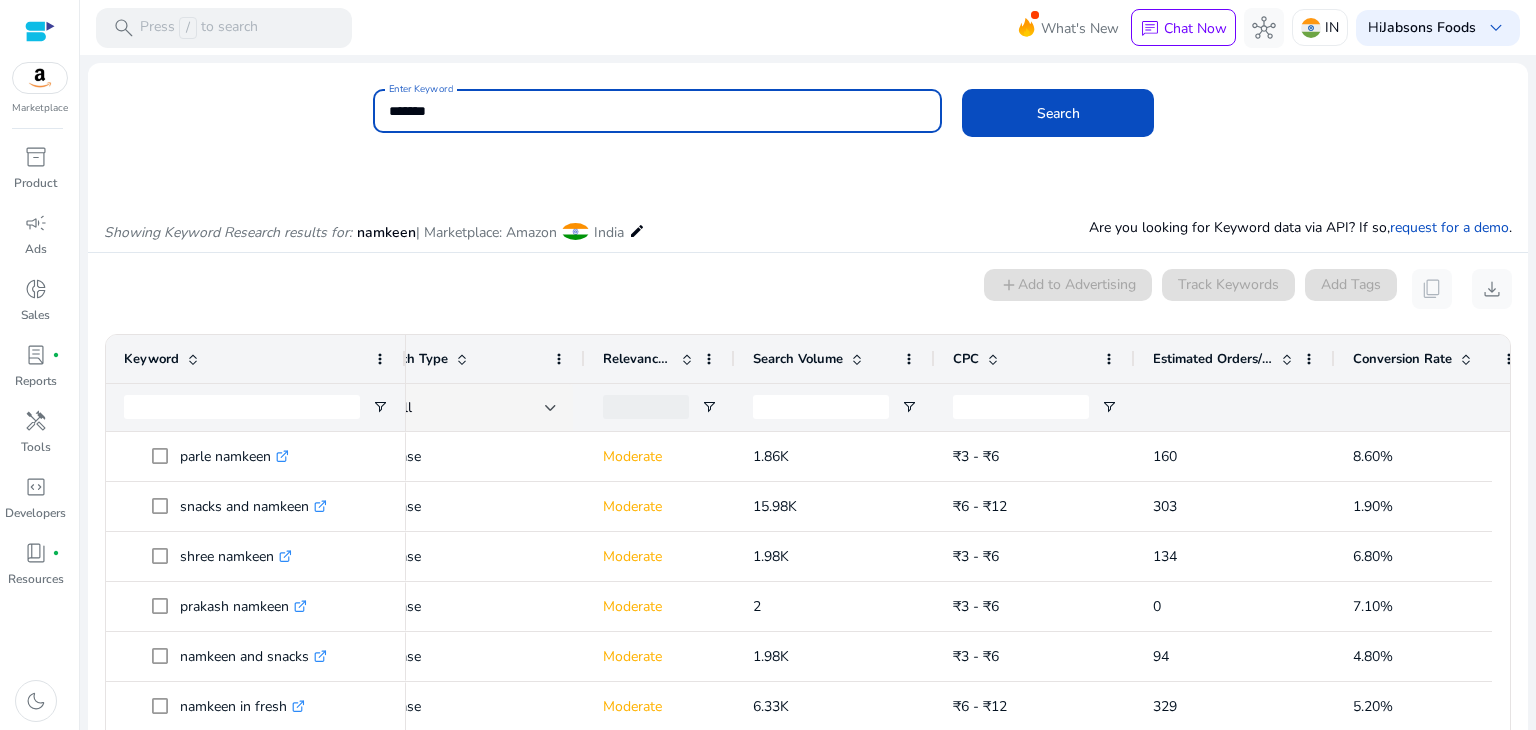 click on "*******" at bounding box center (658, 111) 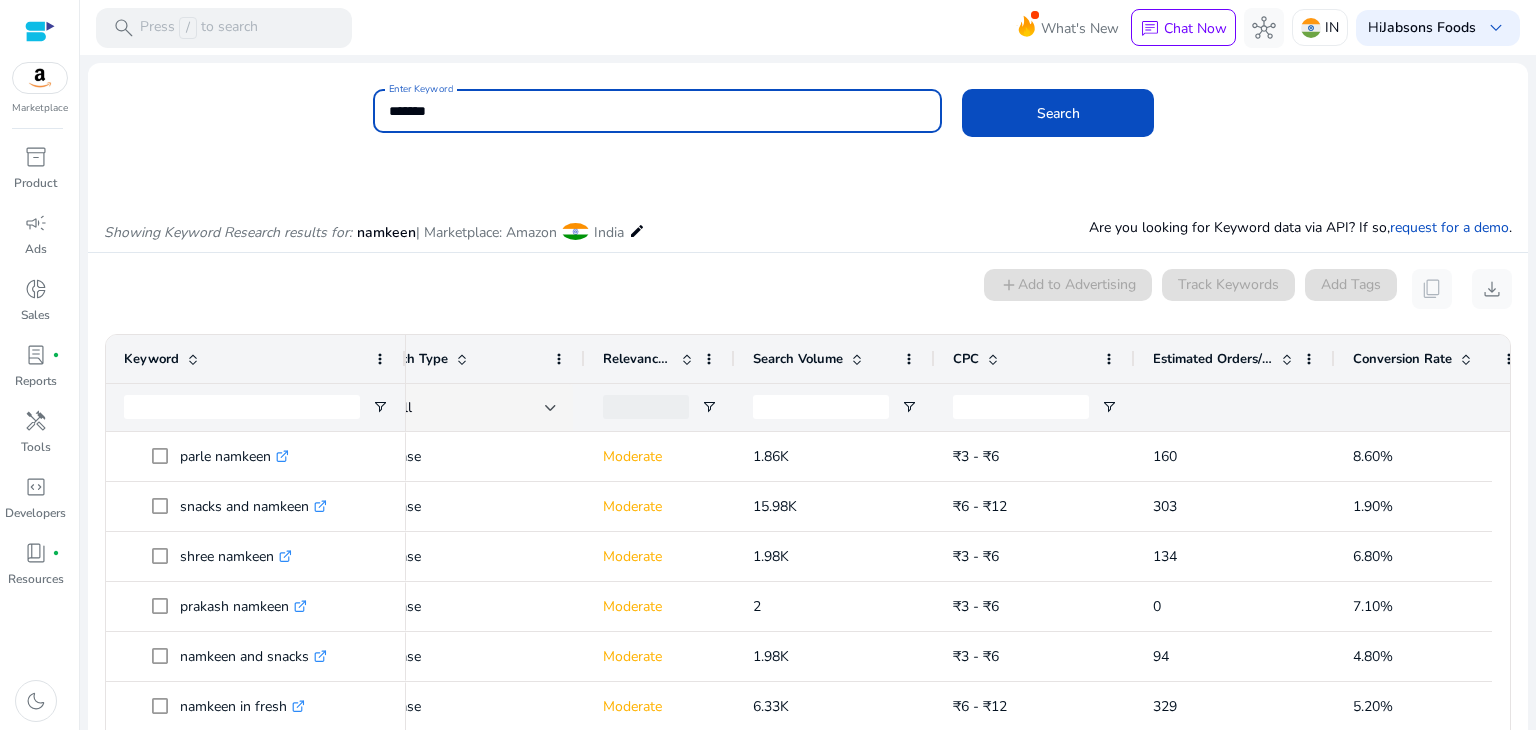 click on "*******" at bounding box center (658, 111) 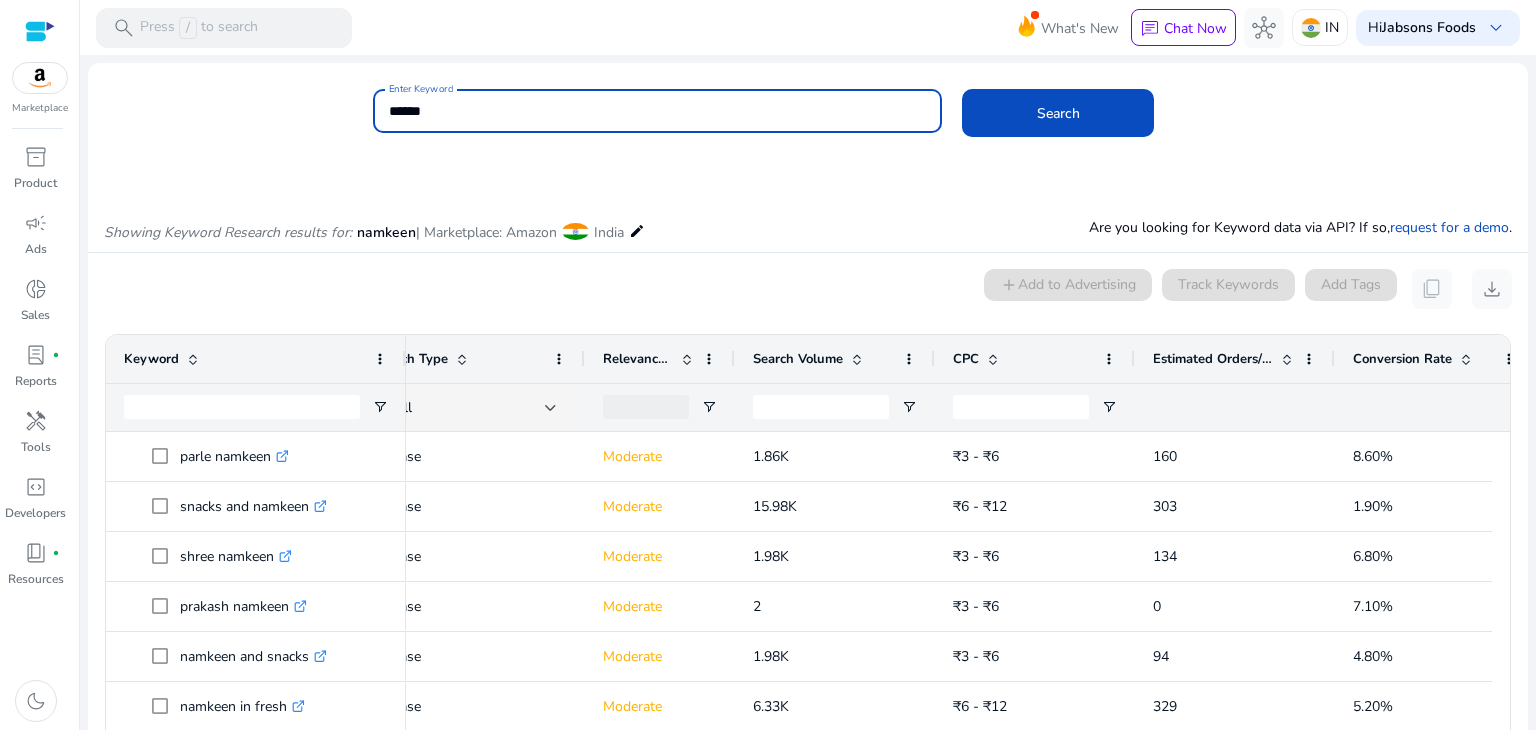 click on "Search" 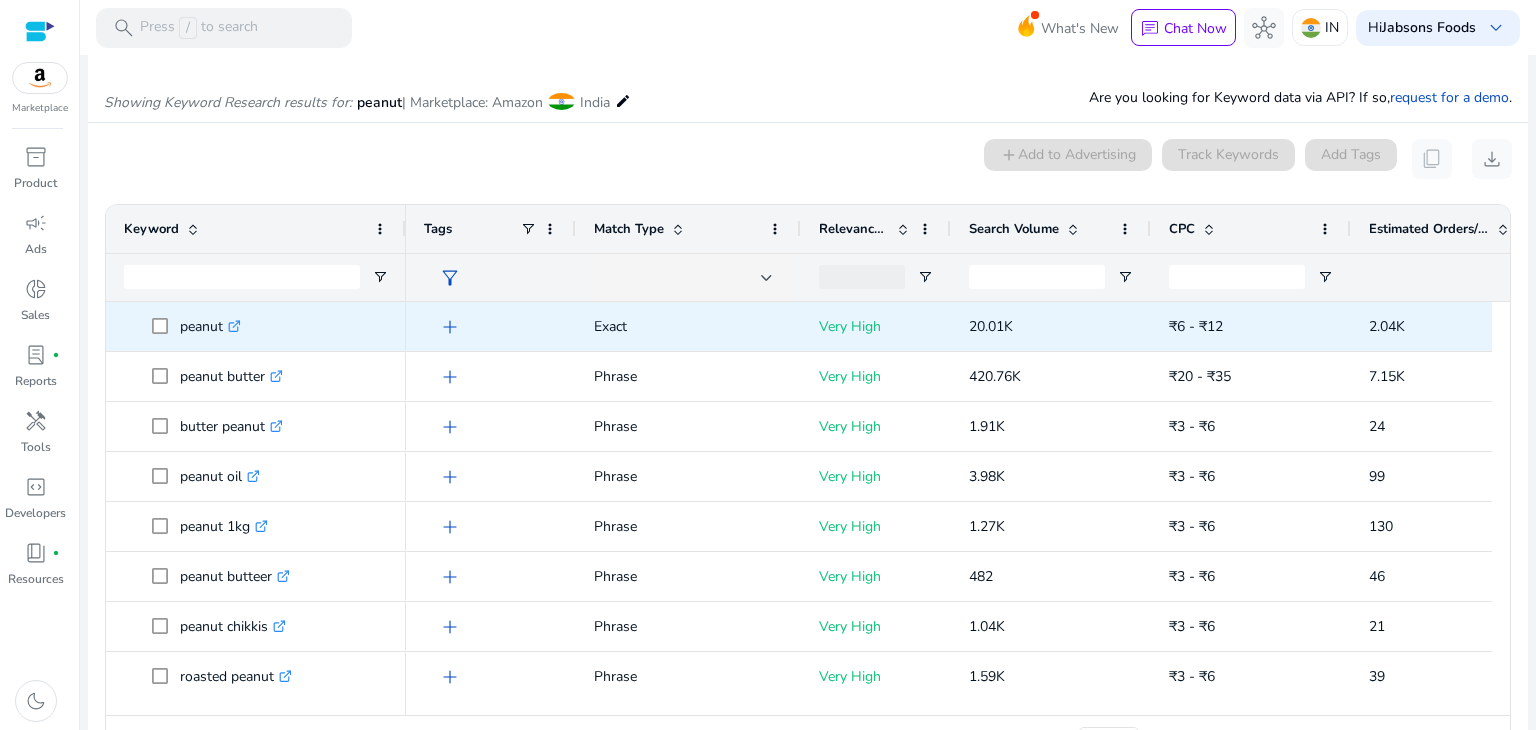 scroll, scrollTop: 170, scrollLeft: 0, axis: vertical 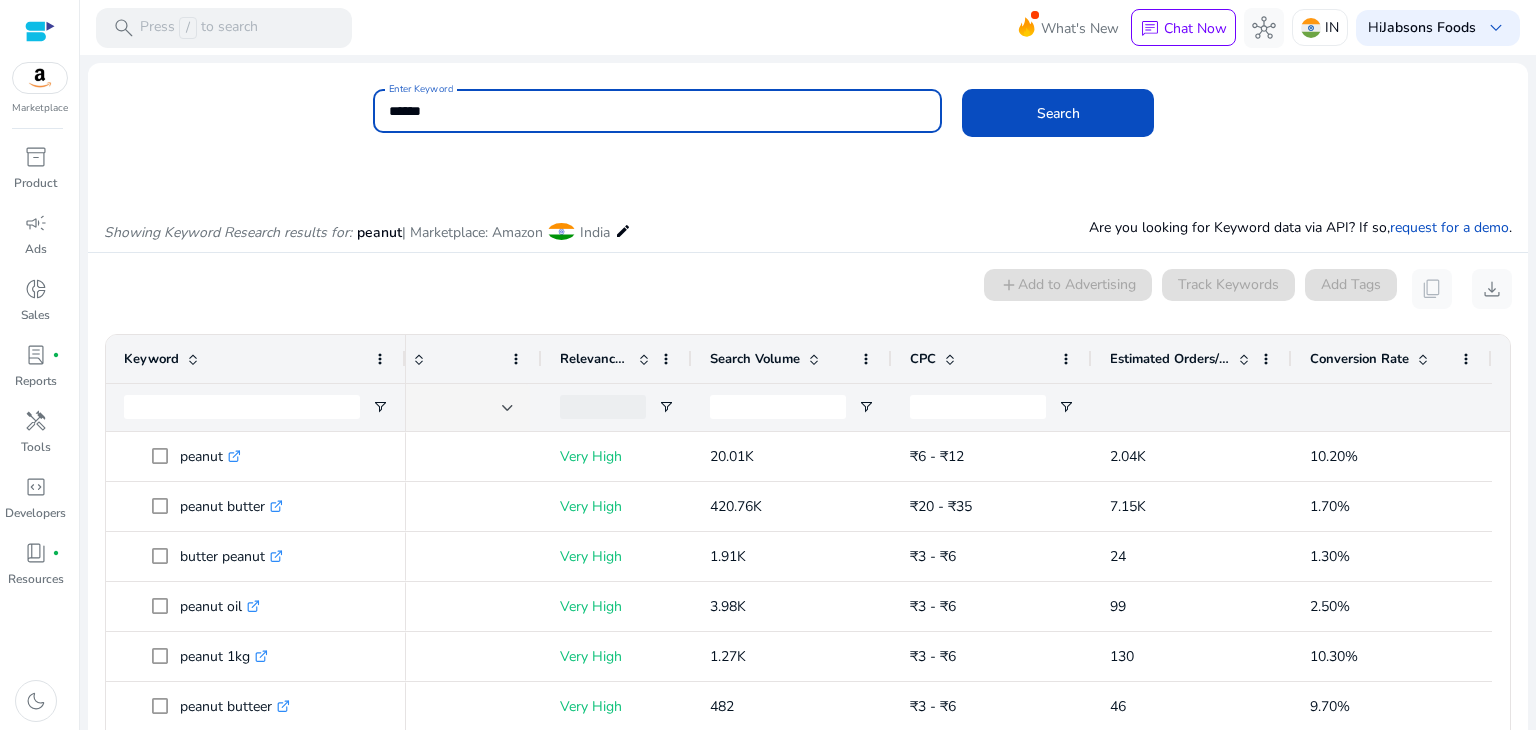 click on "******" at bounding box center [658, 111] 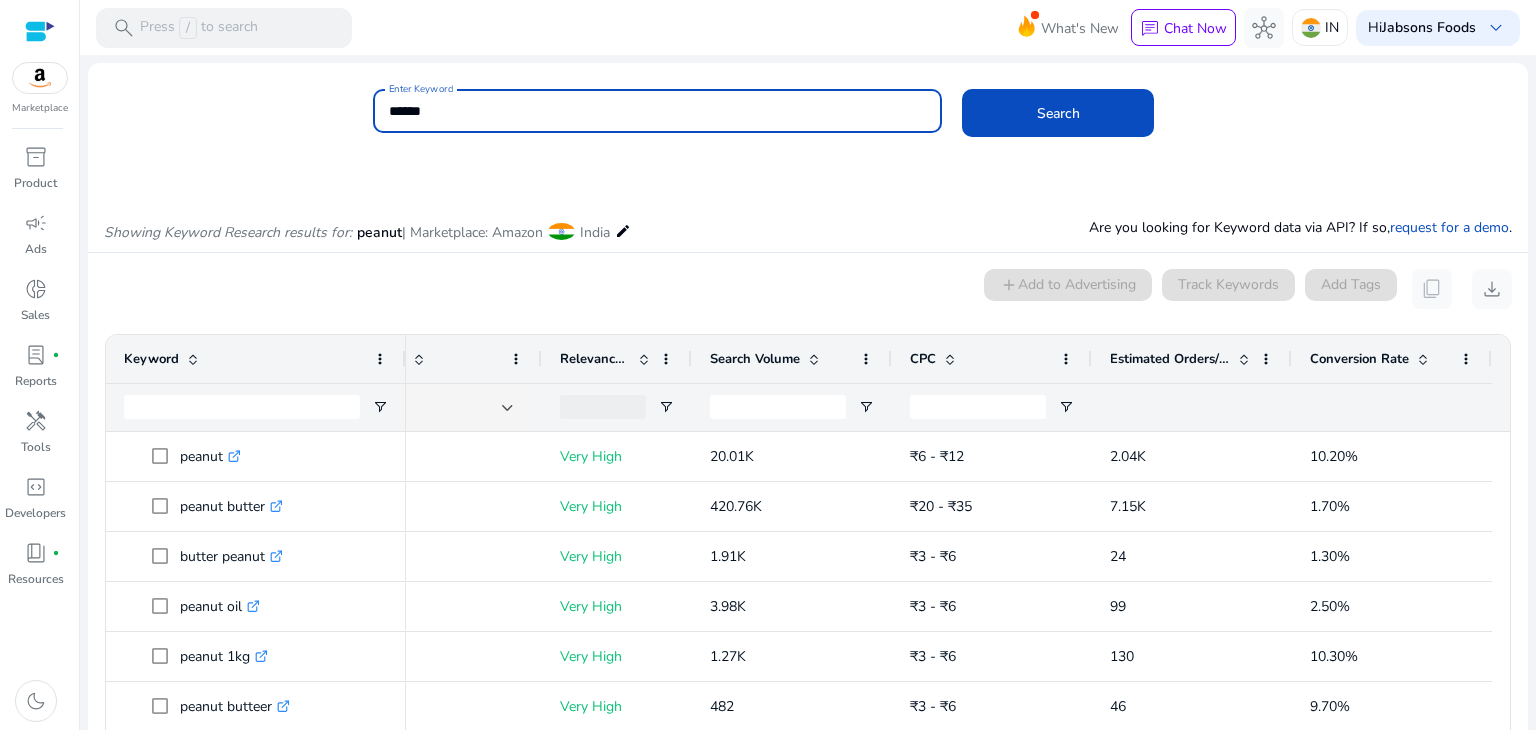click on "******" at bounding box center [658, 111] 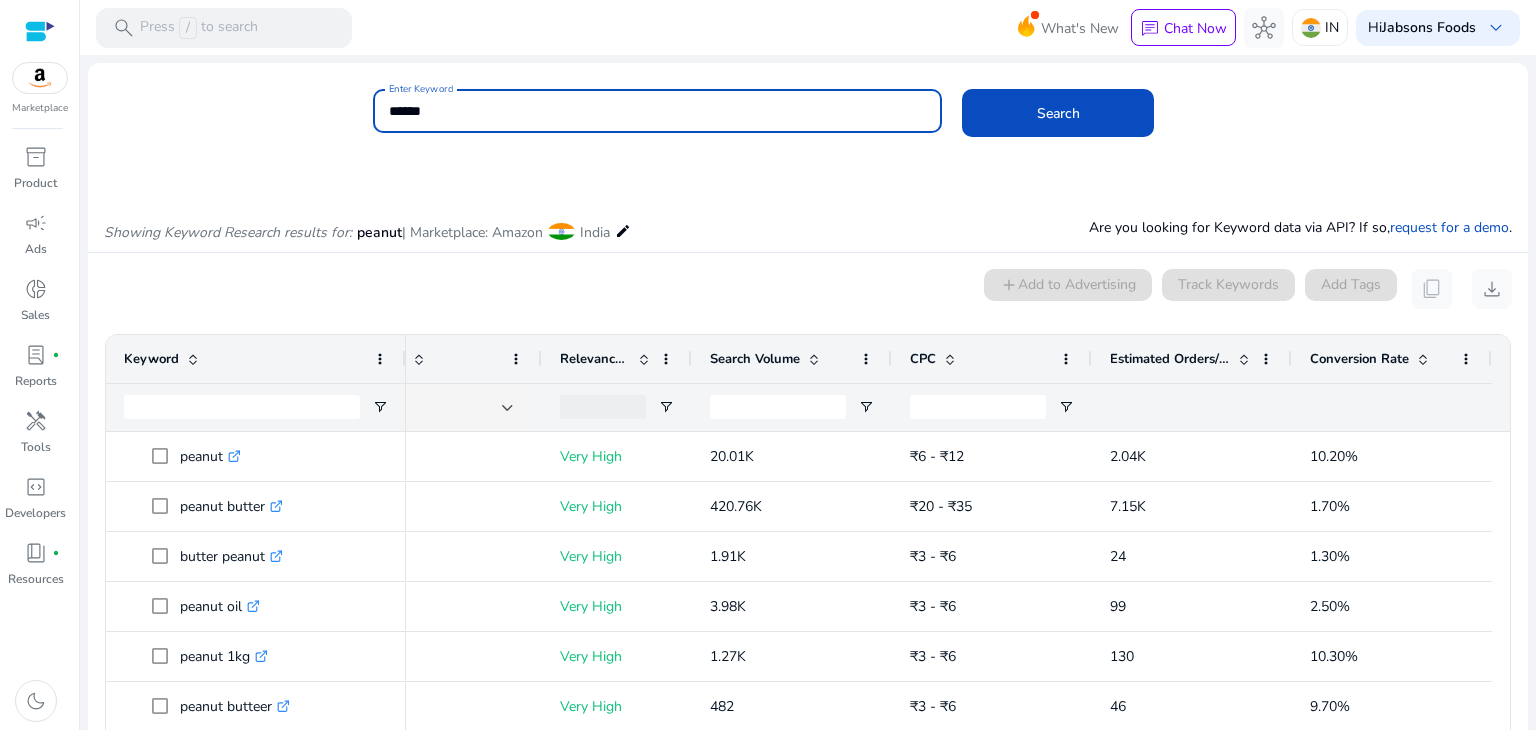 click on "******" at bounding box center [658, 111] 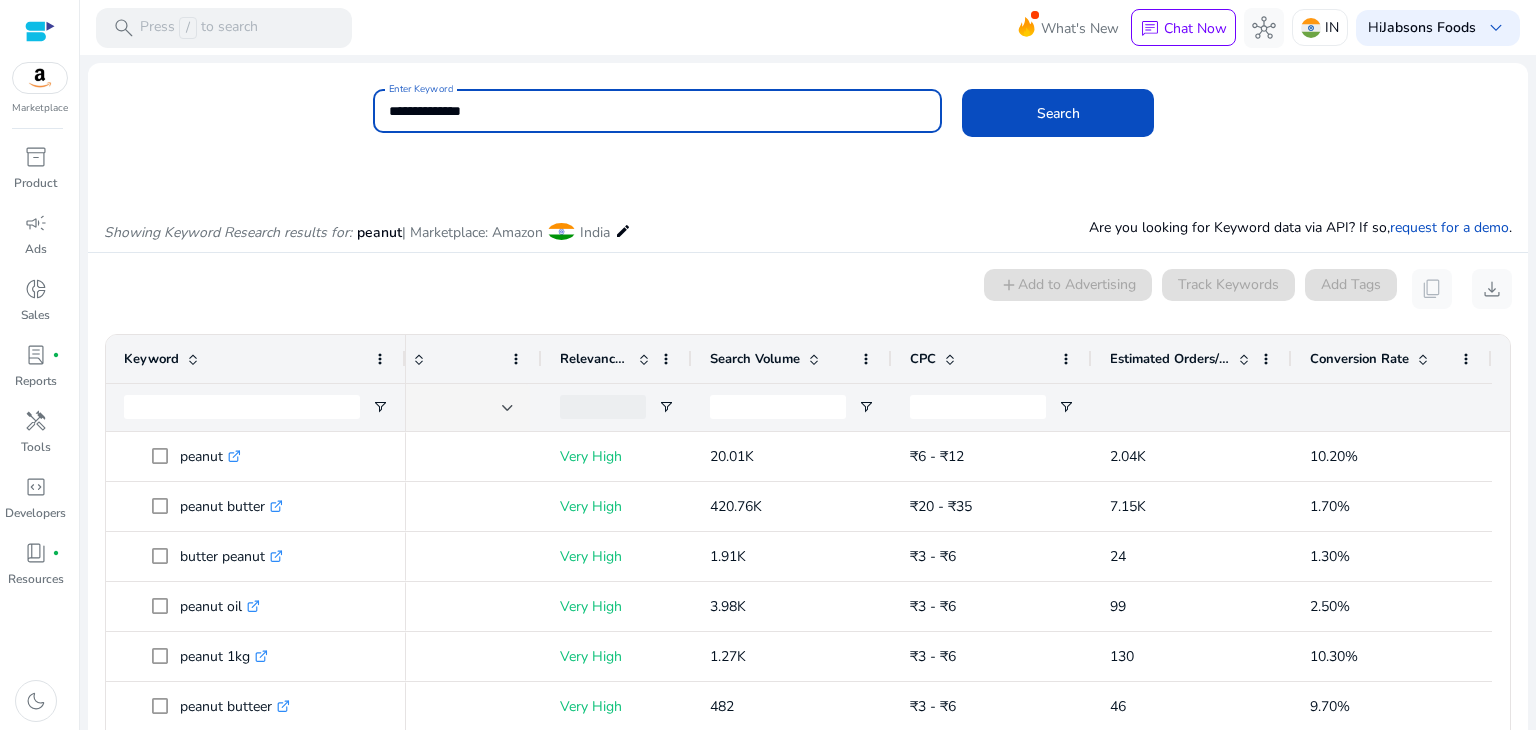 click on "Search" 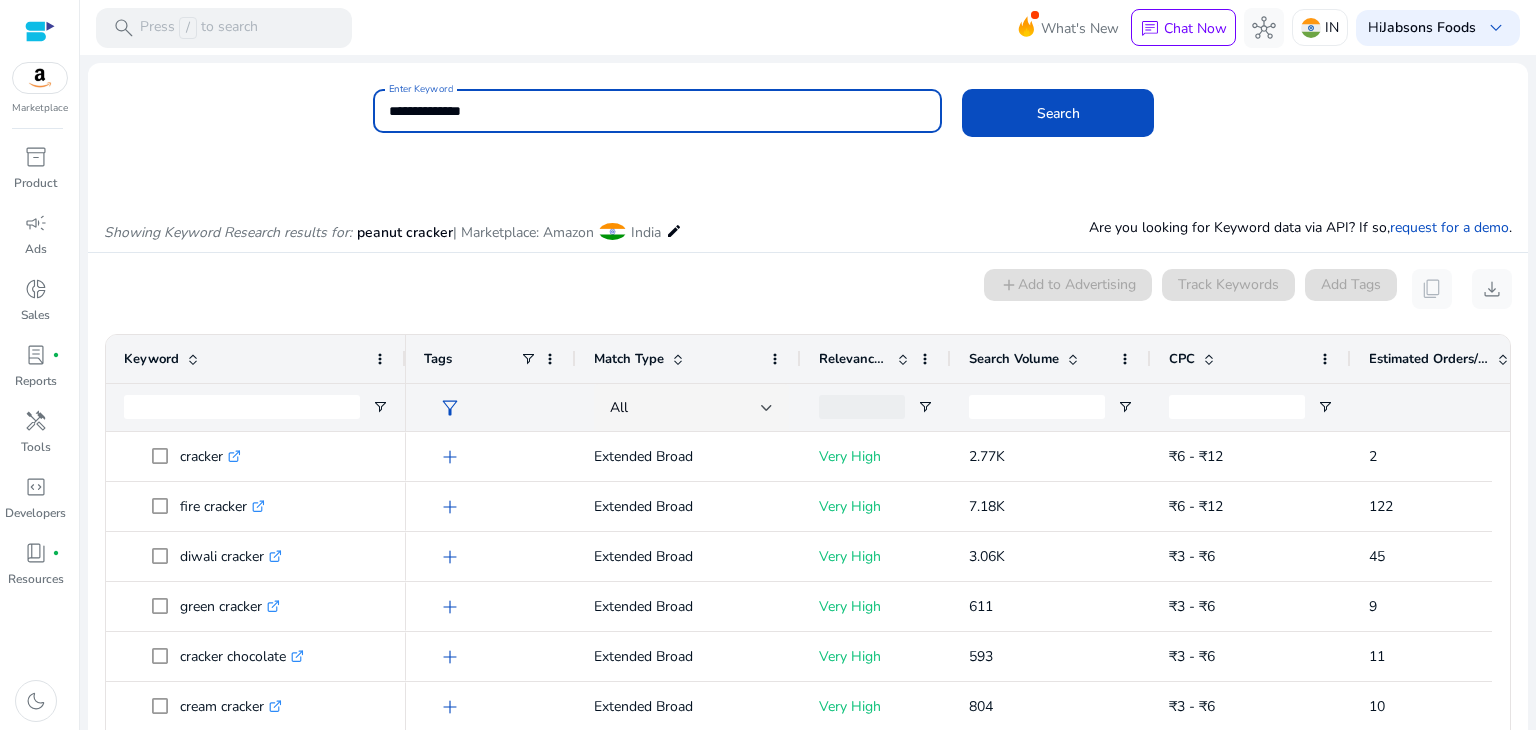 click on "**********" at bounding box center [658, 111] 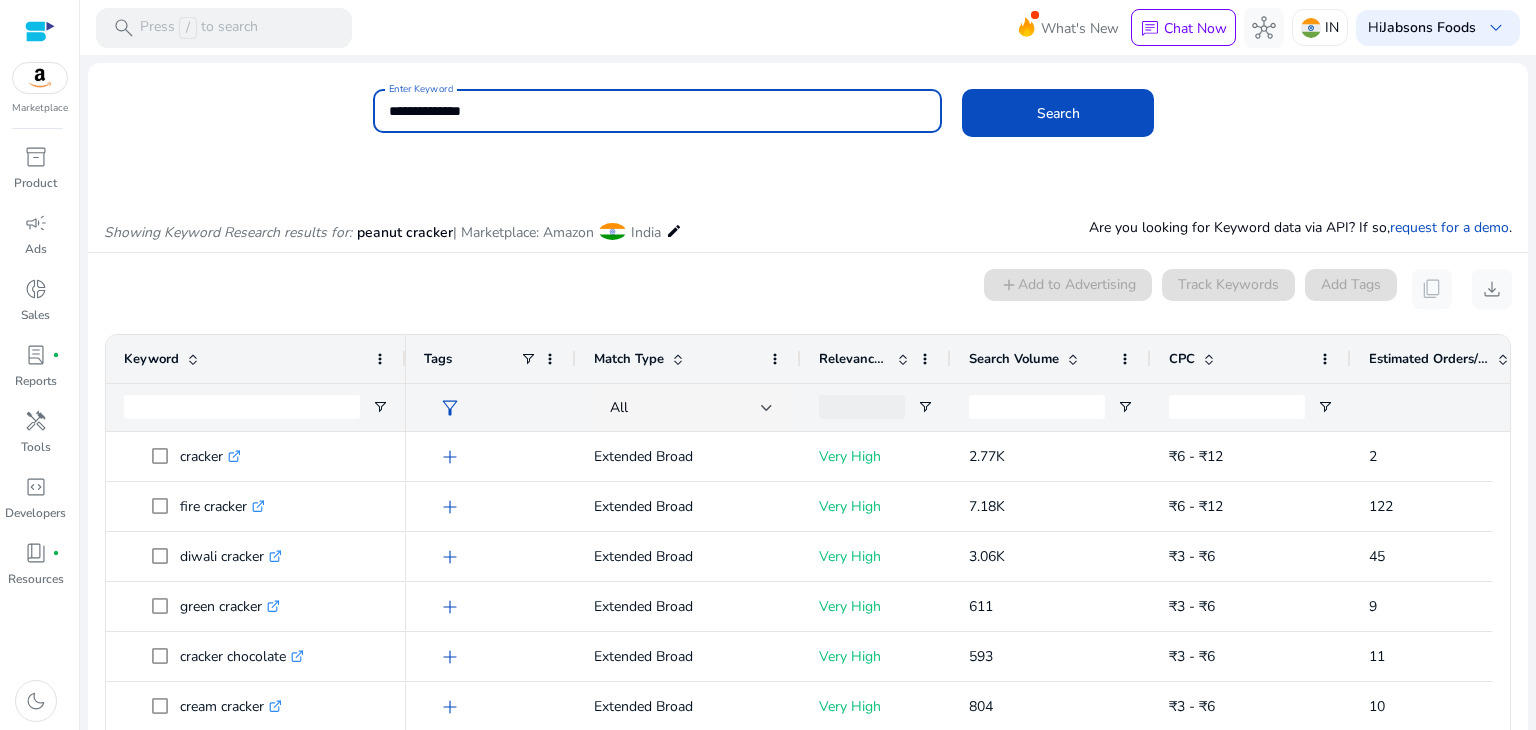 click on "**********" at bounding box center [658, 111] 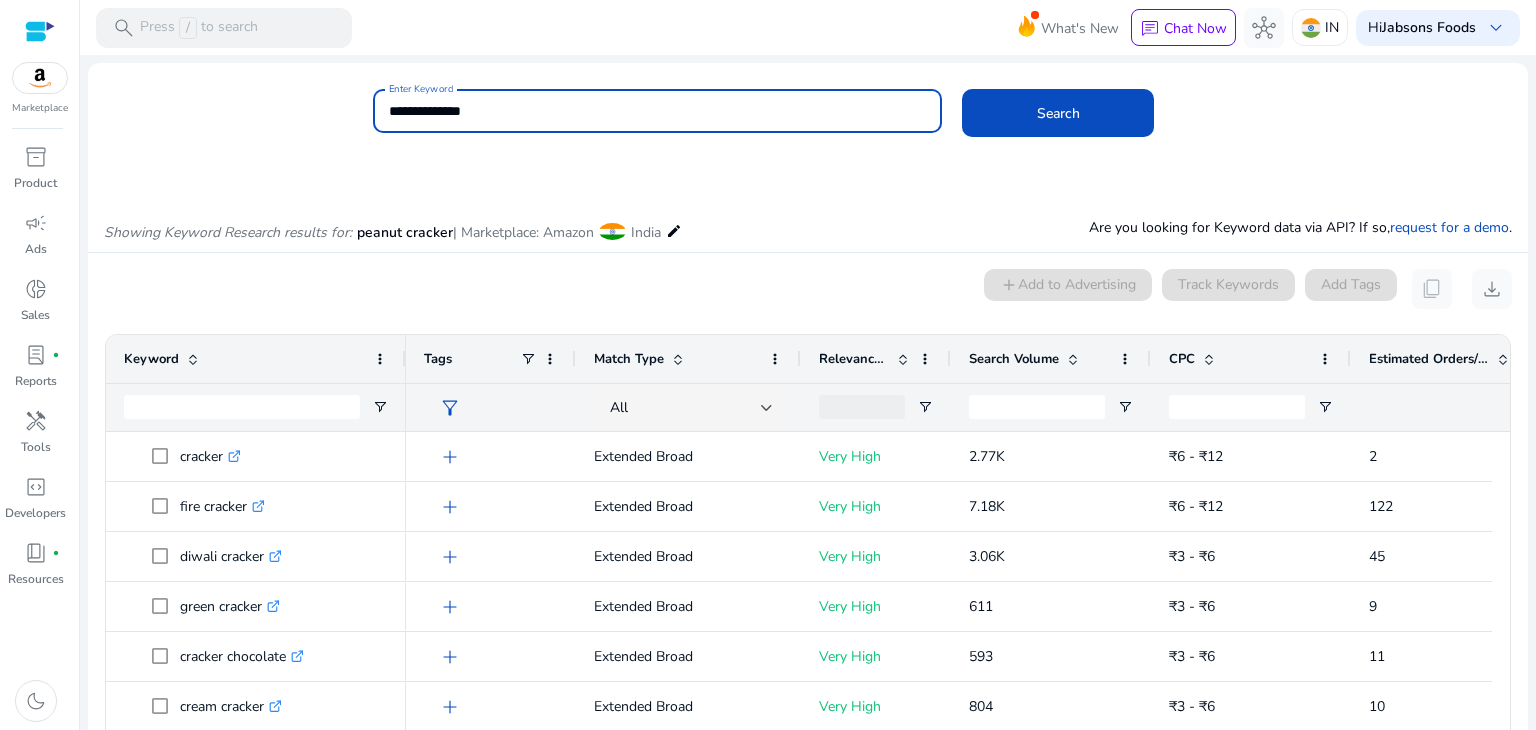 click on "**********" at bounding box center [658, 111] 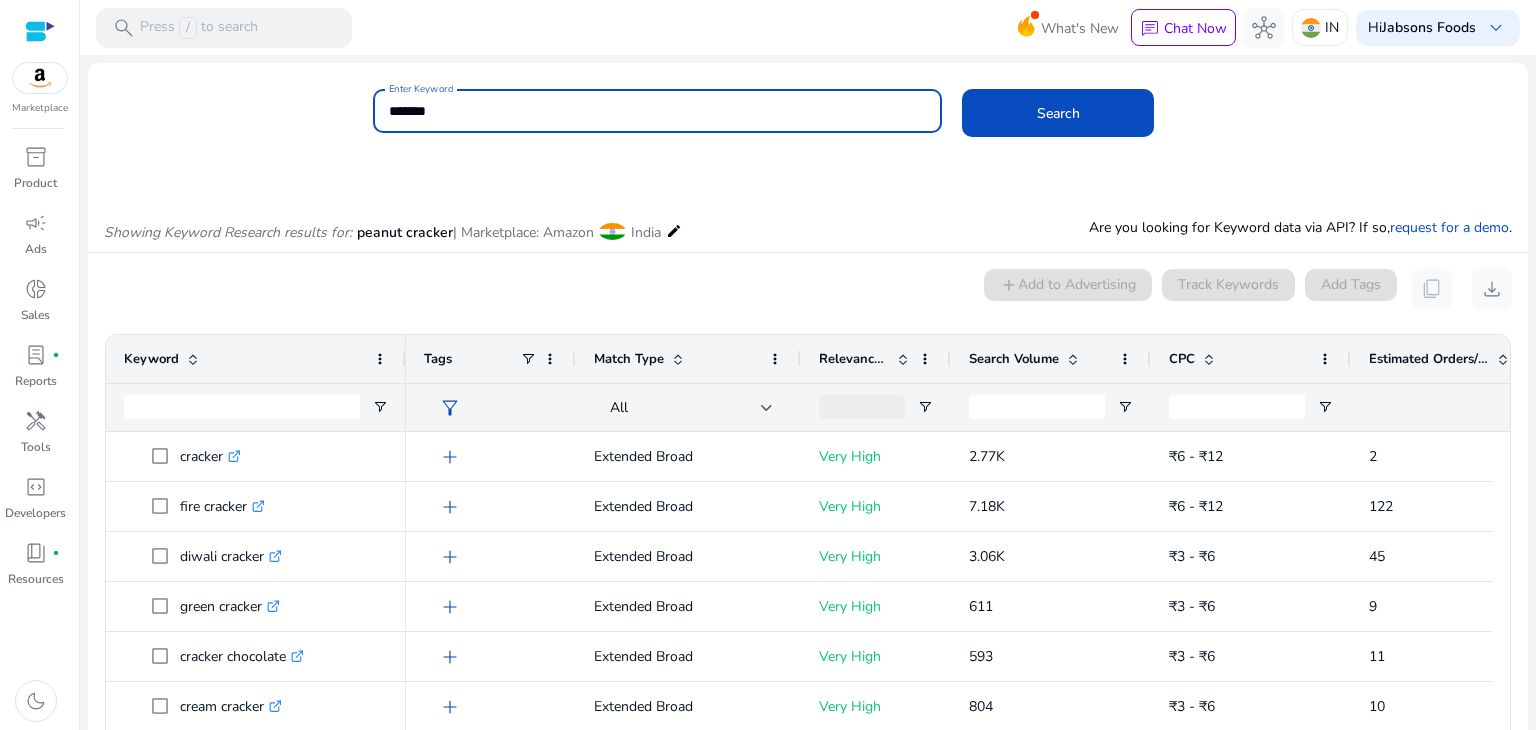 type on "*******" 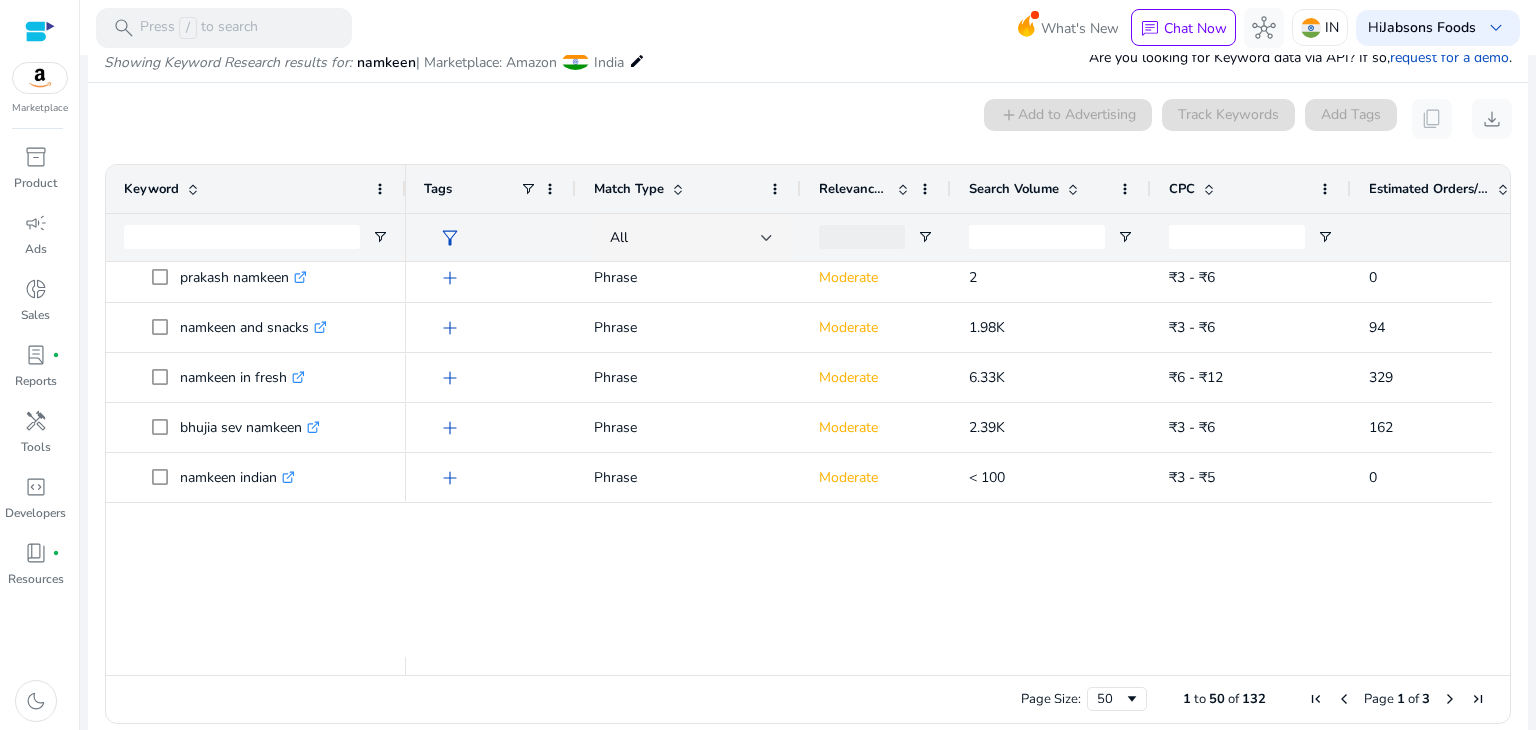 scroll, scrollTop: 478, scrollLeft: 0, axis: vertical 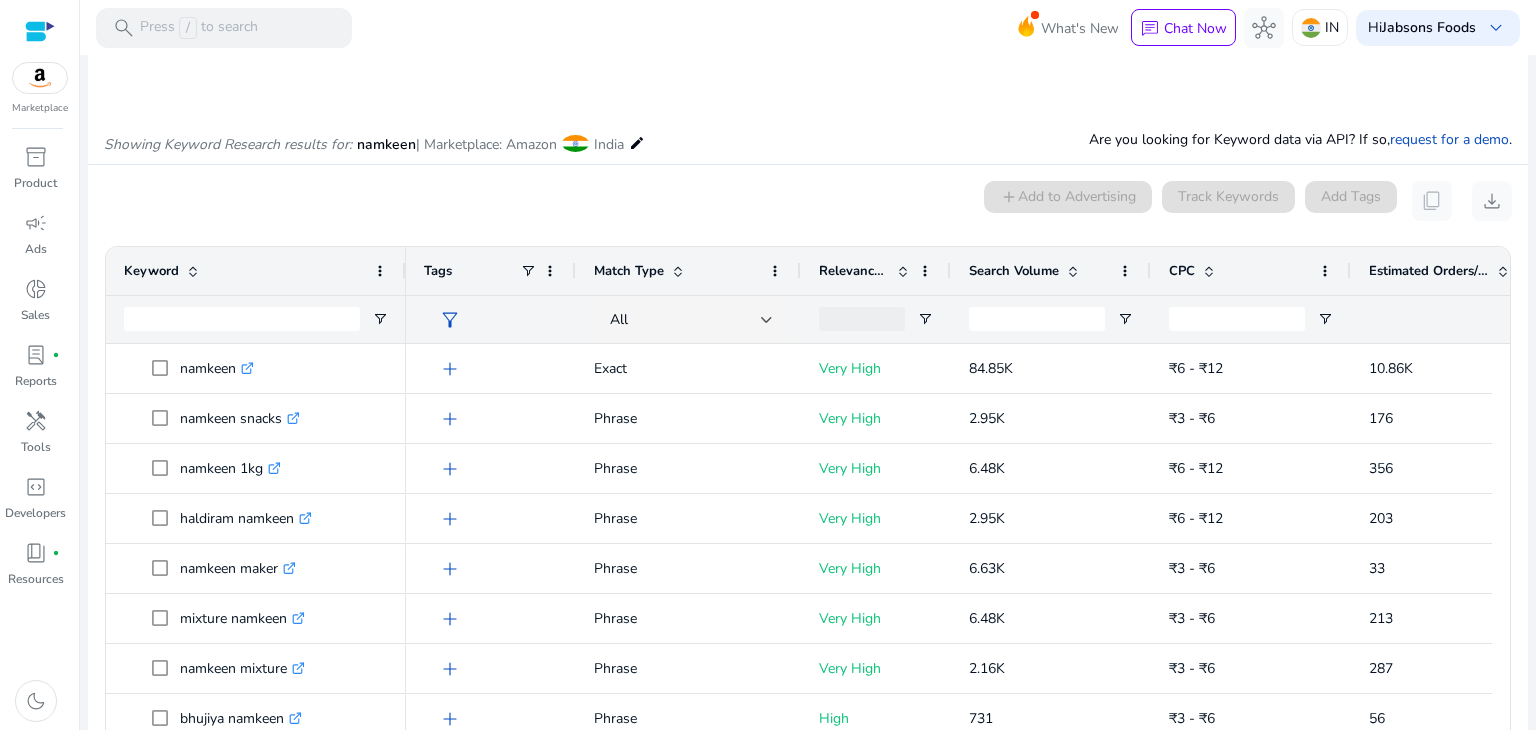 type 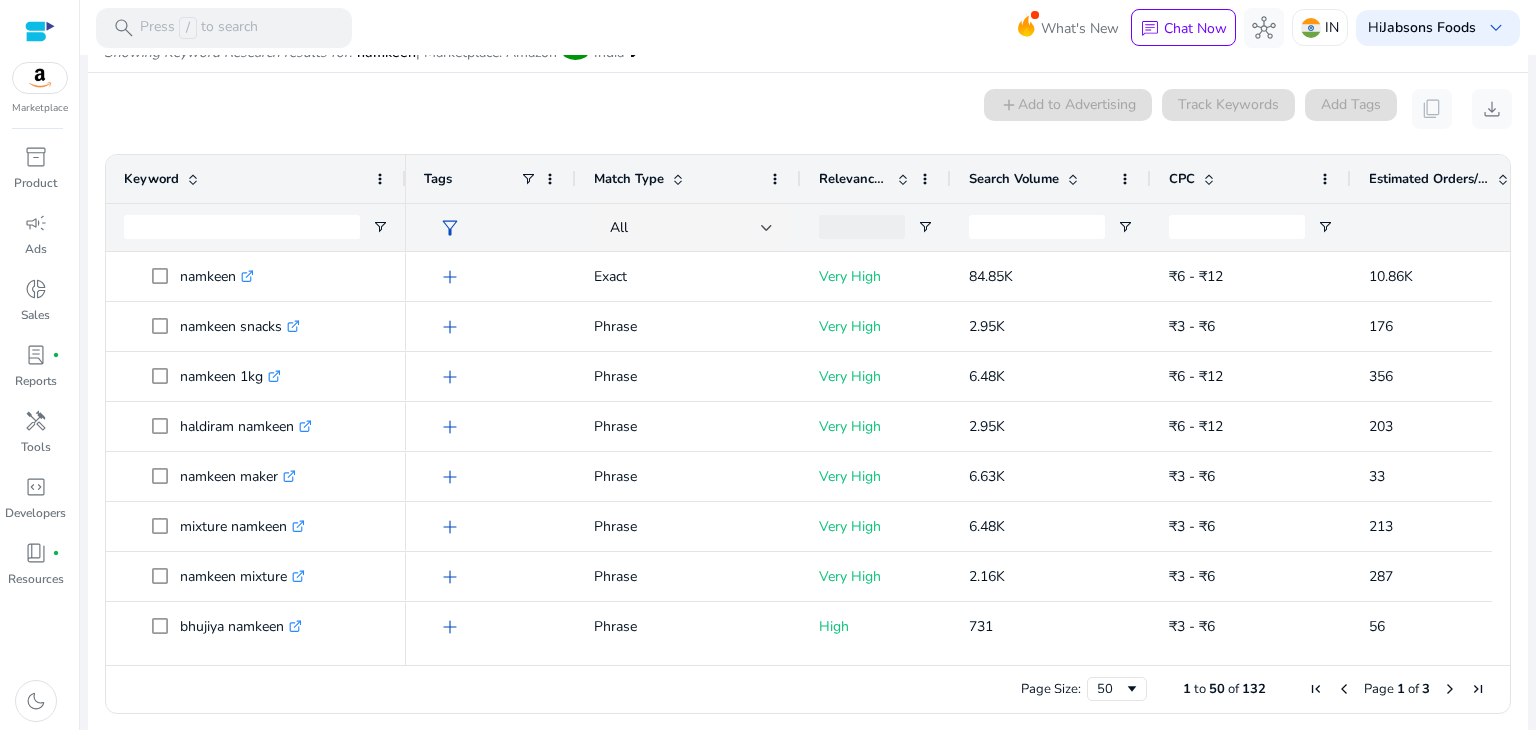 scroll, scrollTop: 190, scrollLeft: 0, axis: vertical 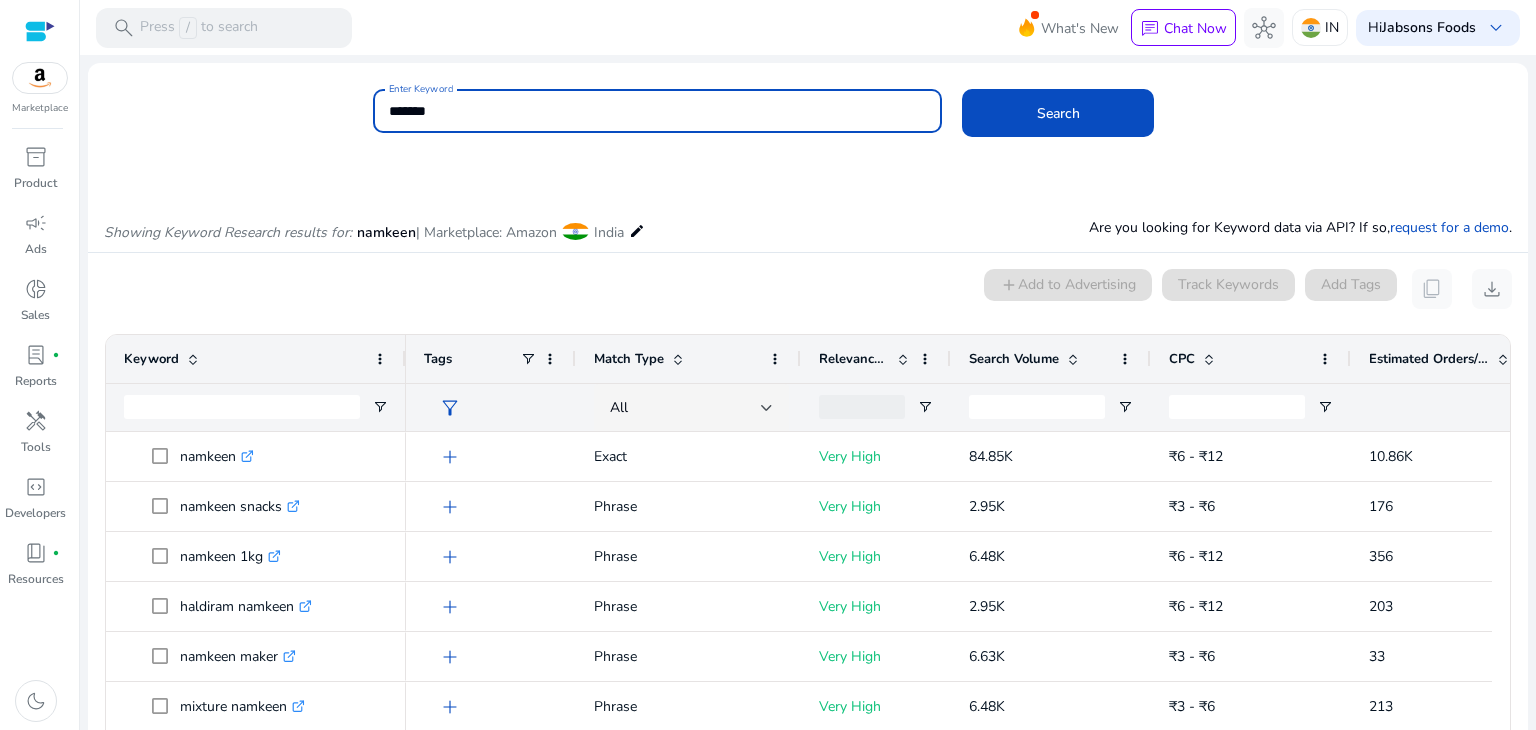 click on "*******" at bounding box center (658, 111) 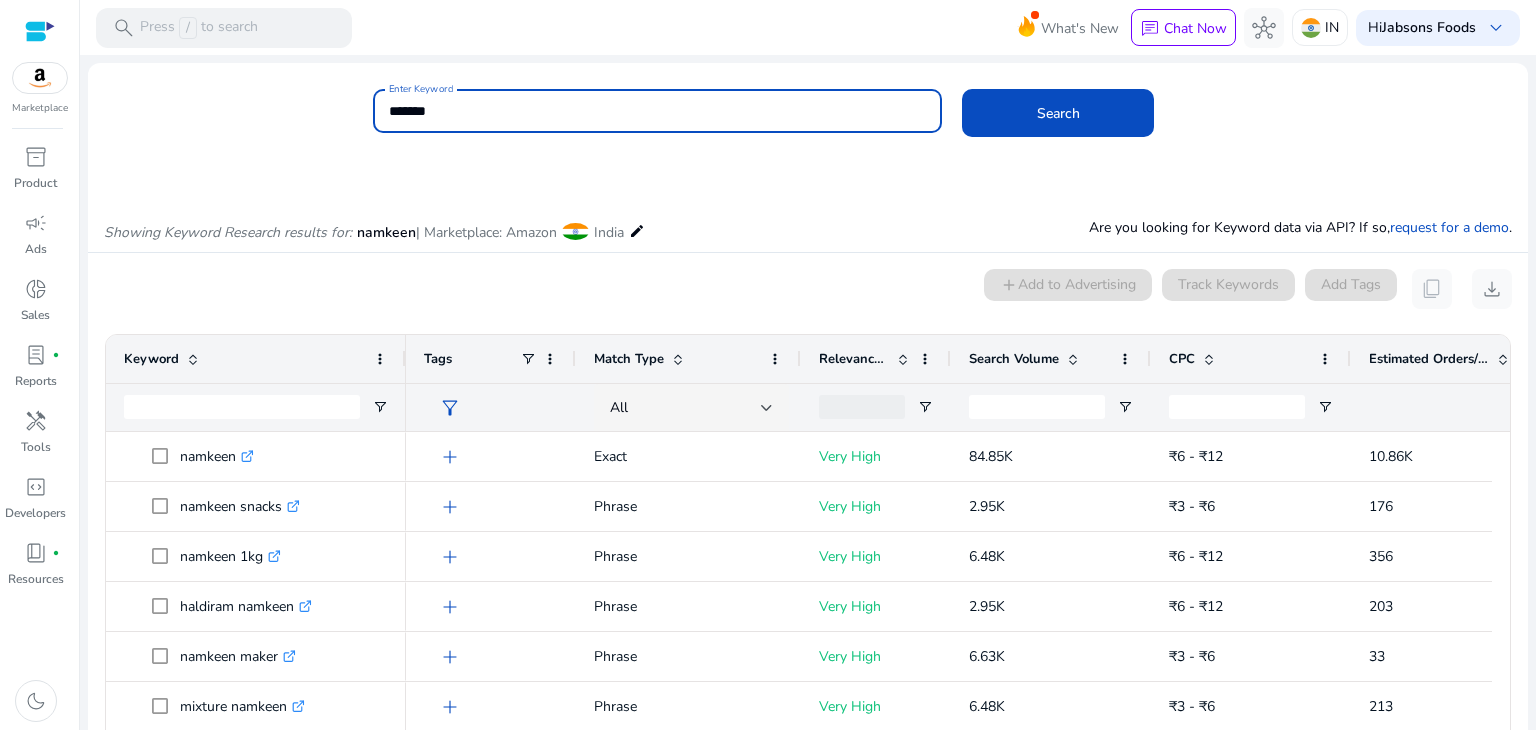 click on "*******" at bounding box center (658, 111) 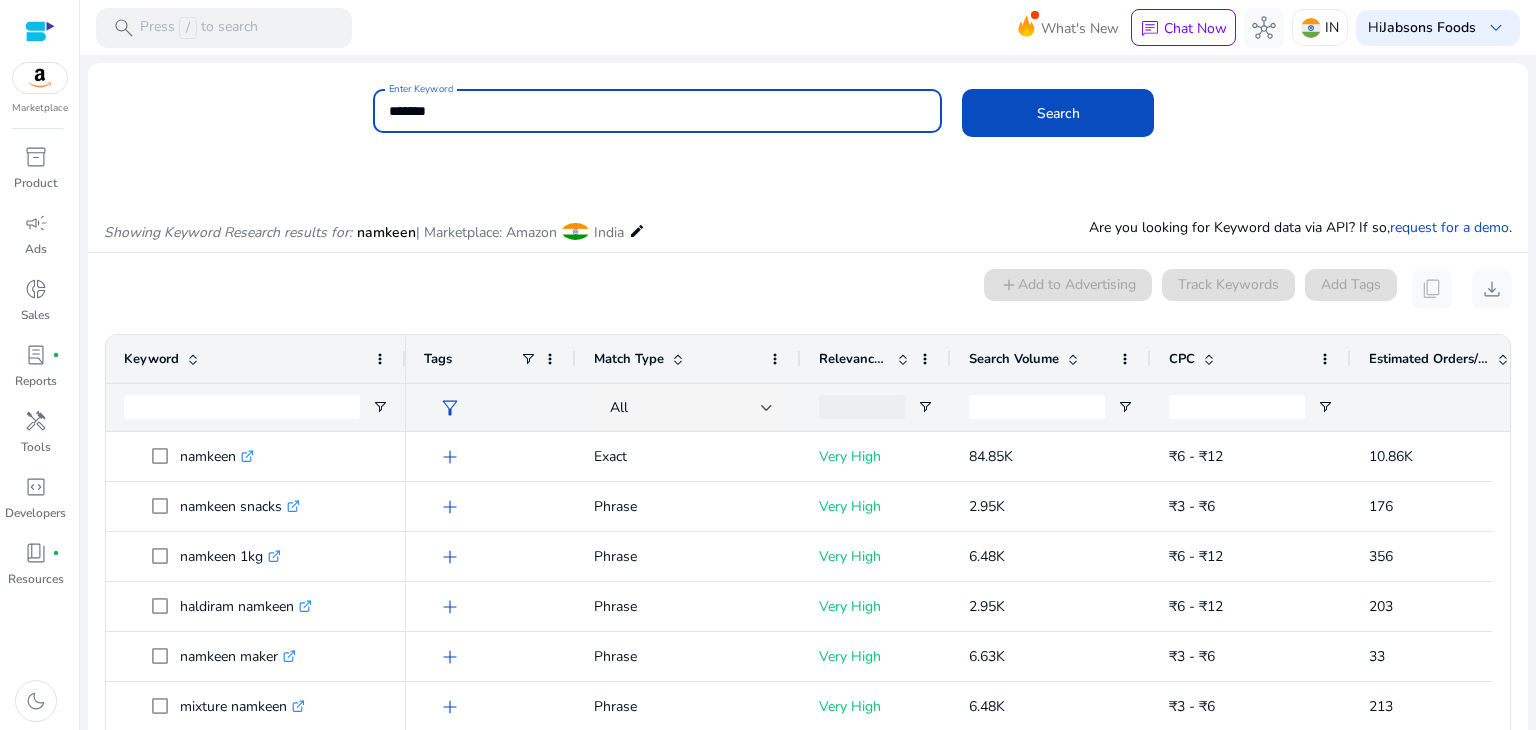 click on "*******" at bounding box center (658, 111) 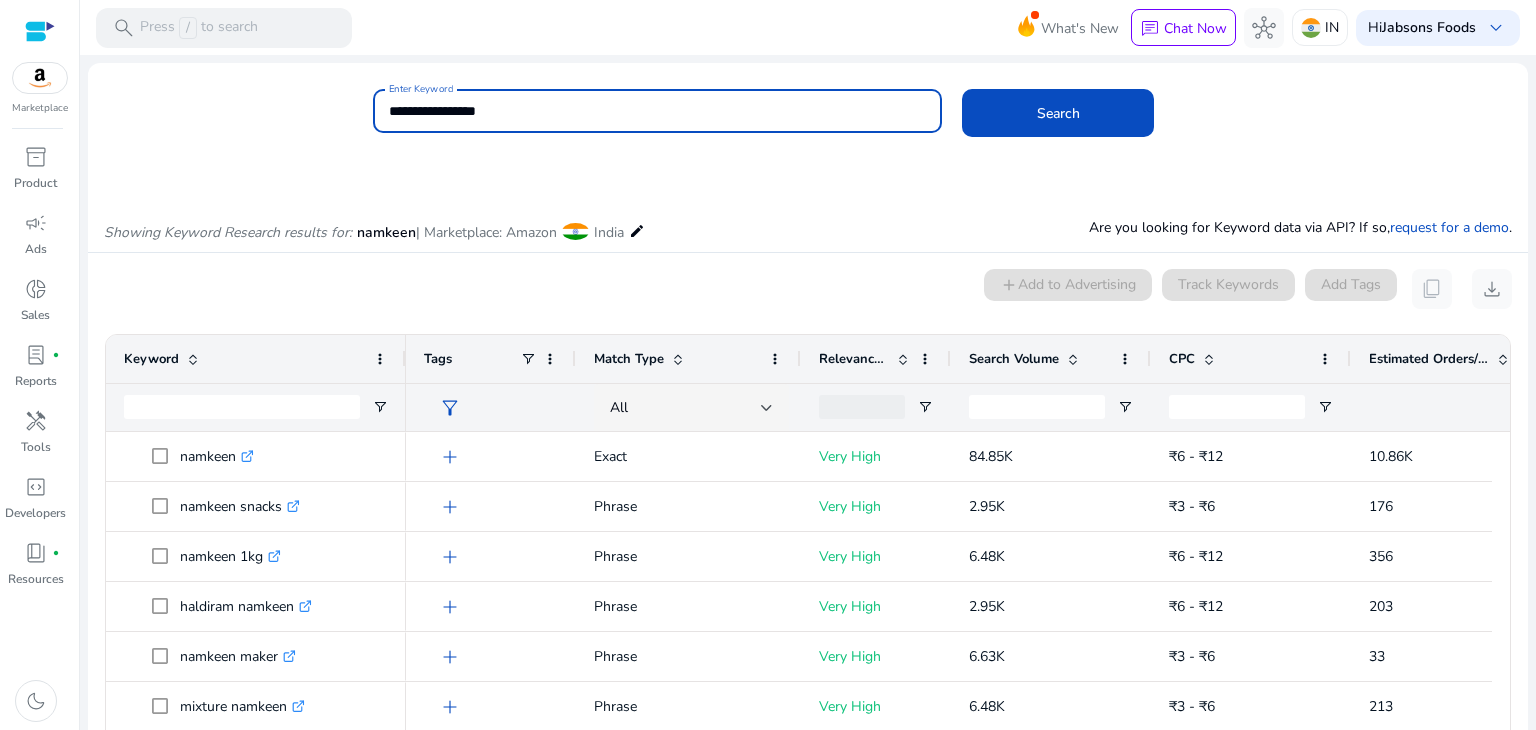 click on "Search" 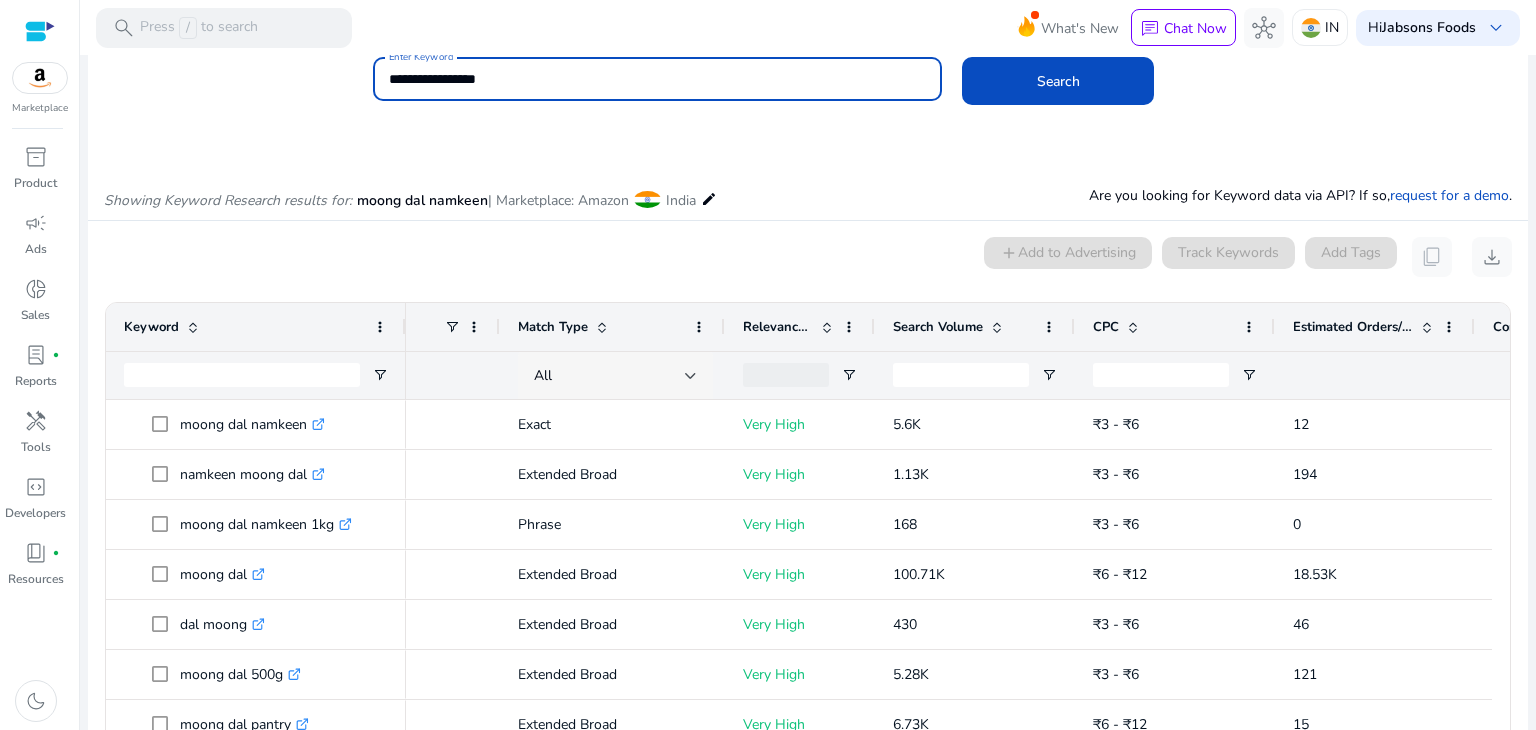 scroll, scrollTop: 0, scrollLeft: 0, axis: both 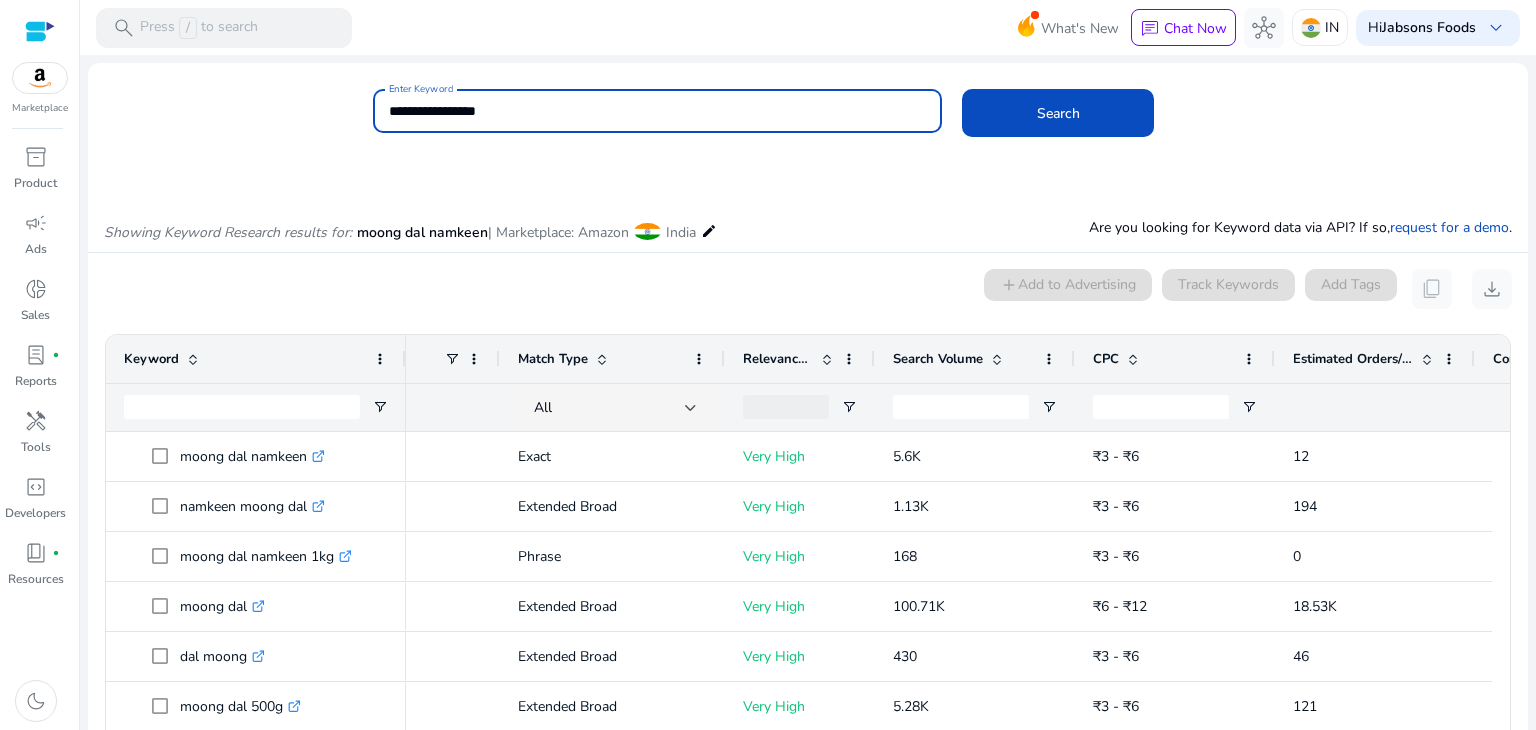 drag, startPoint x: 460, startPoint y: 105, endPoint x: 274, endPoint y: 110, distance: 186.0672 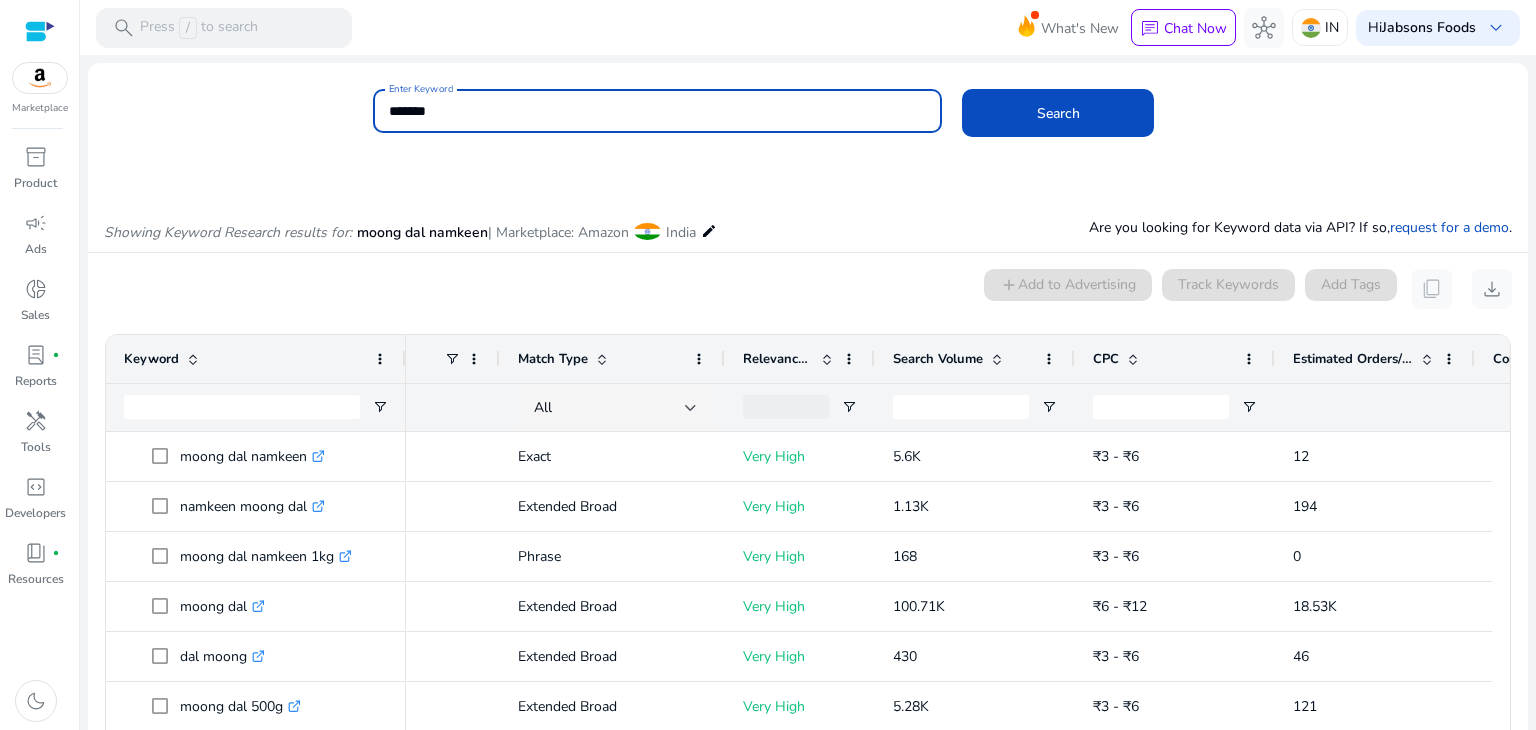 click on "Search" 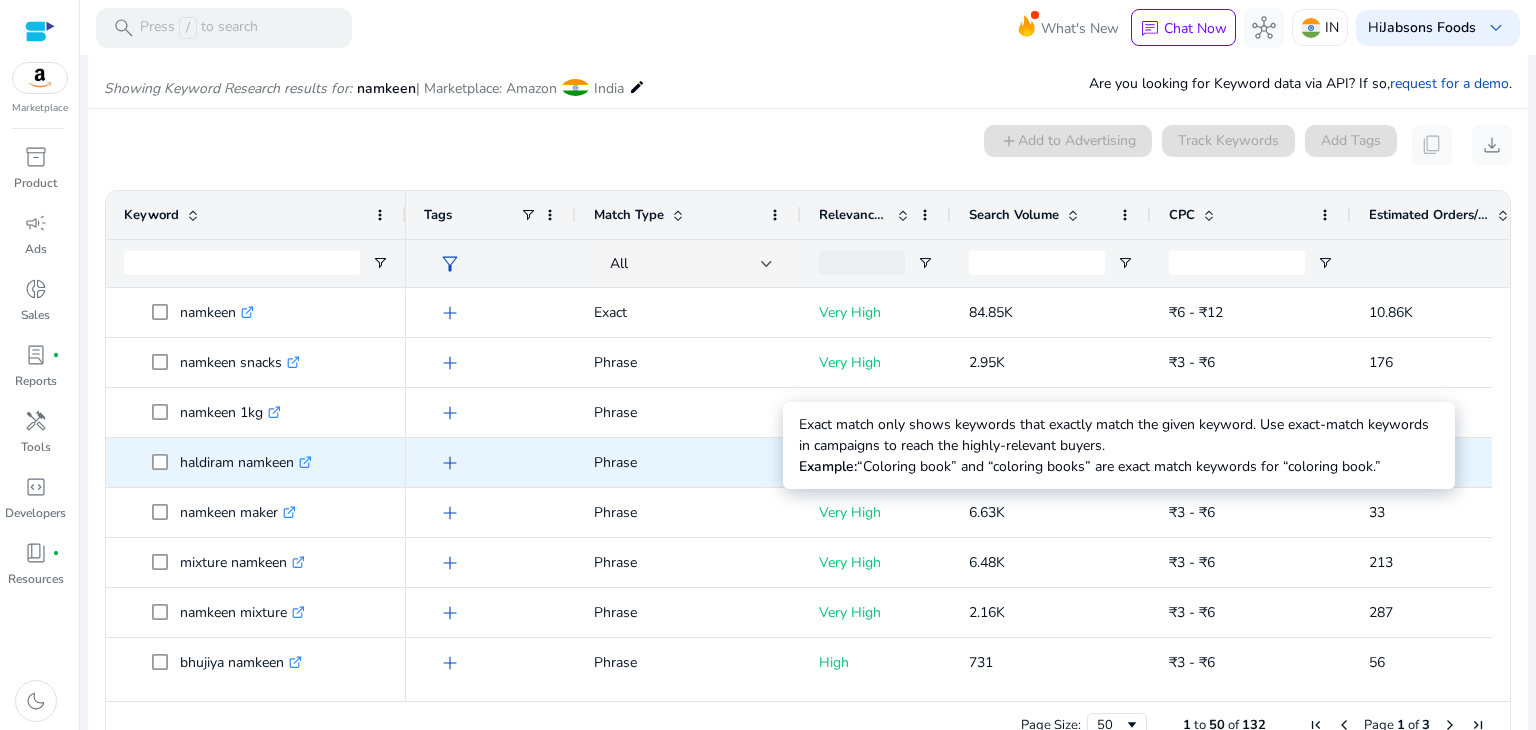 scroll, scrollTop: 170, scrollLeft: 0, axis: vertical 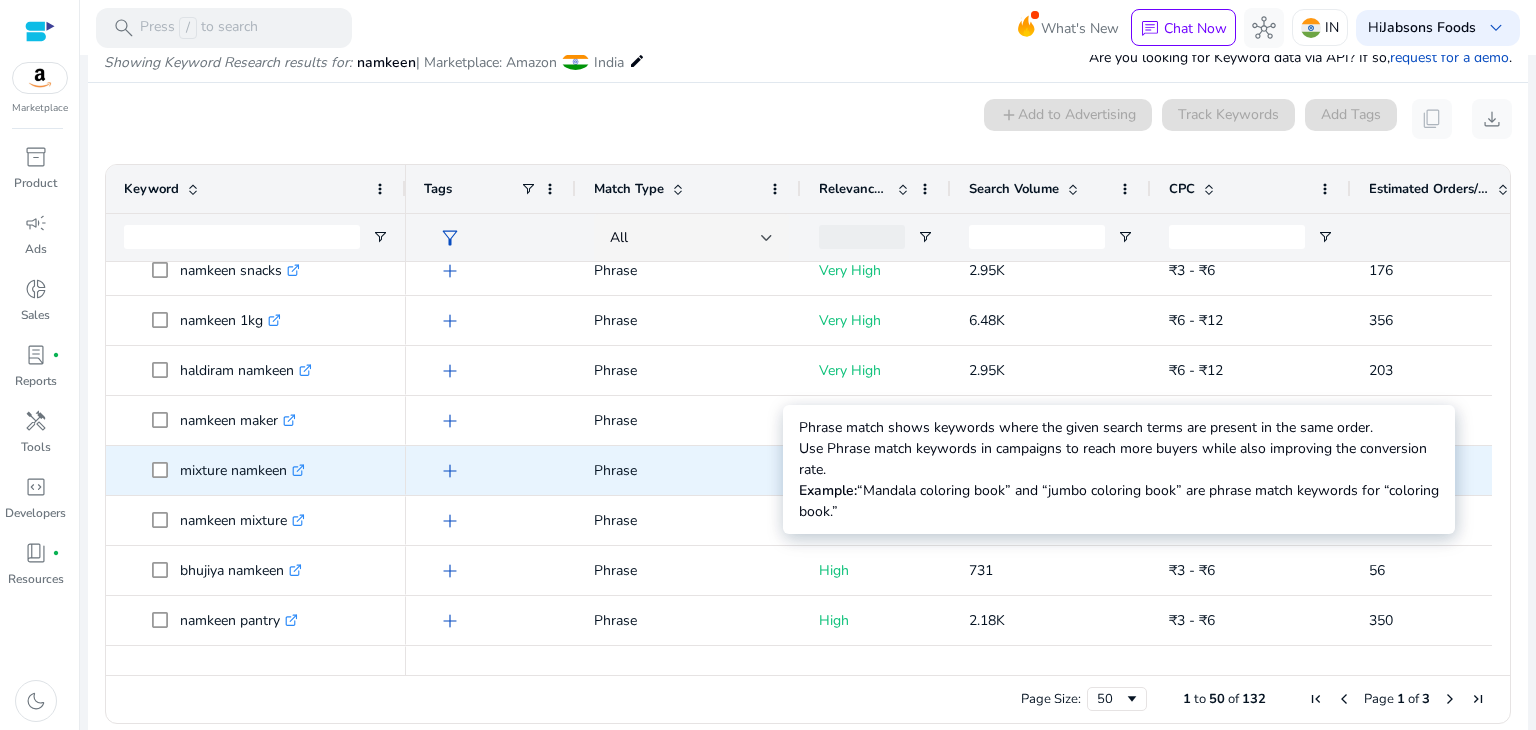 click on "Phrase" at bounding box center [688, 470] 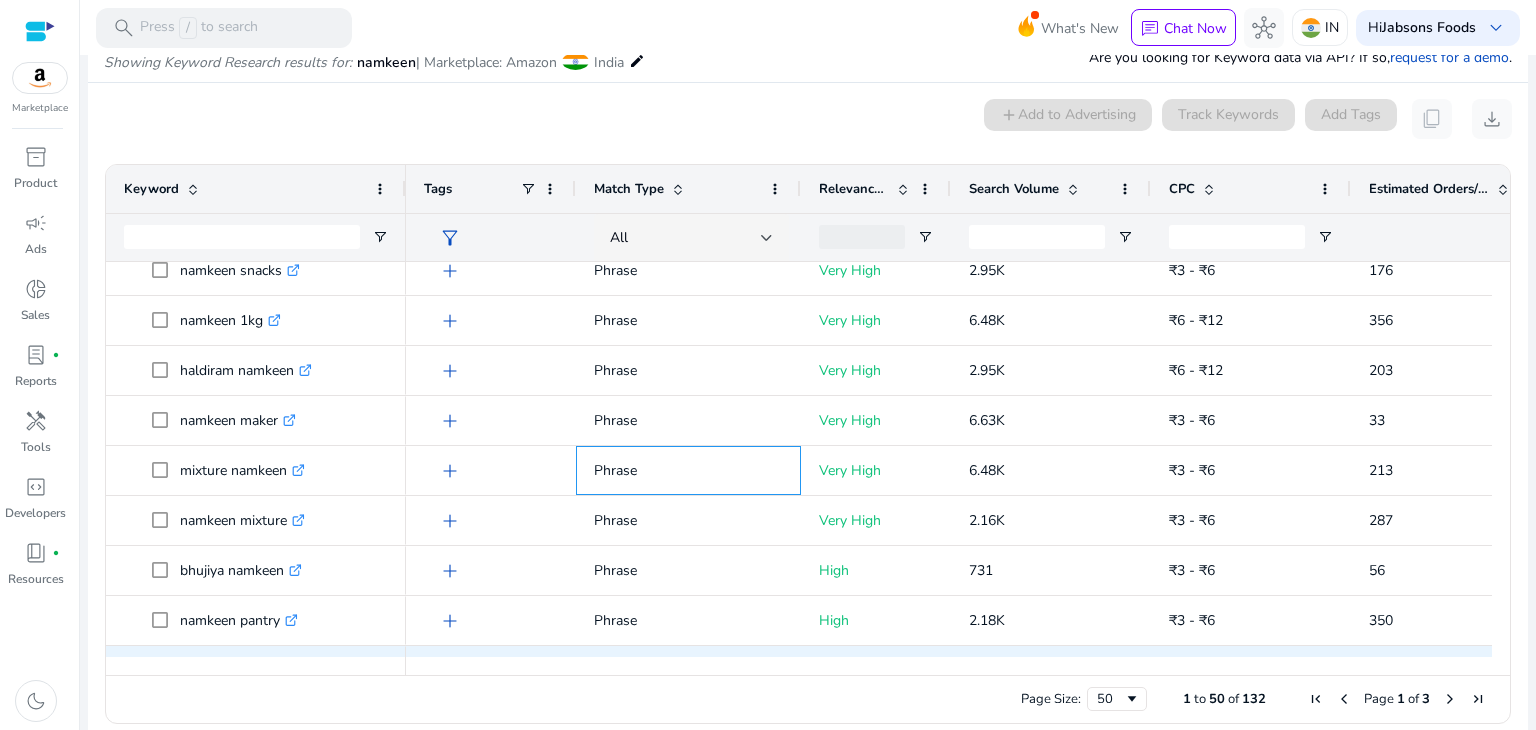 scroll, scrollTop: 208, scrollLeft: 0, axis: vertical 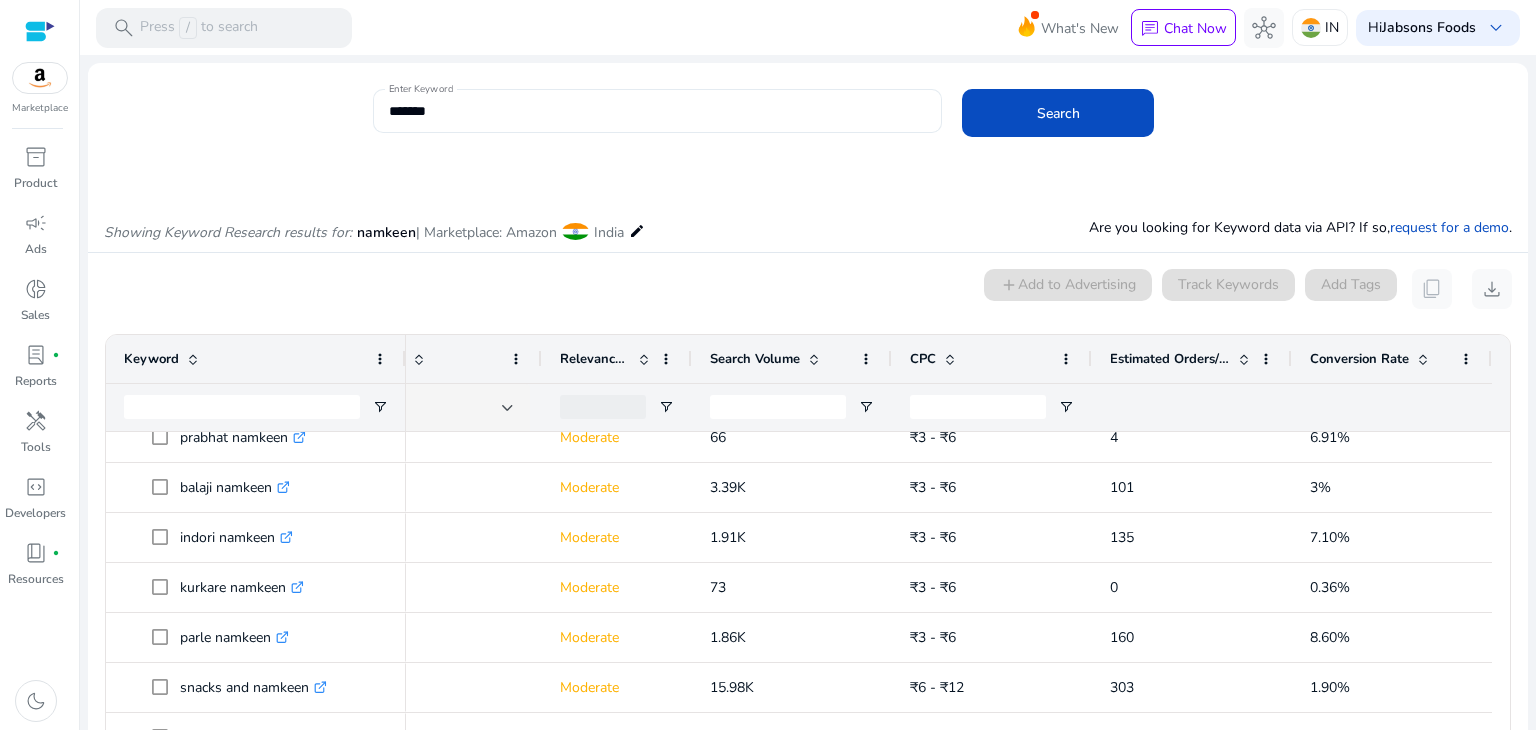 click on "*******" 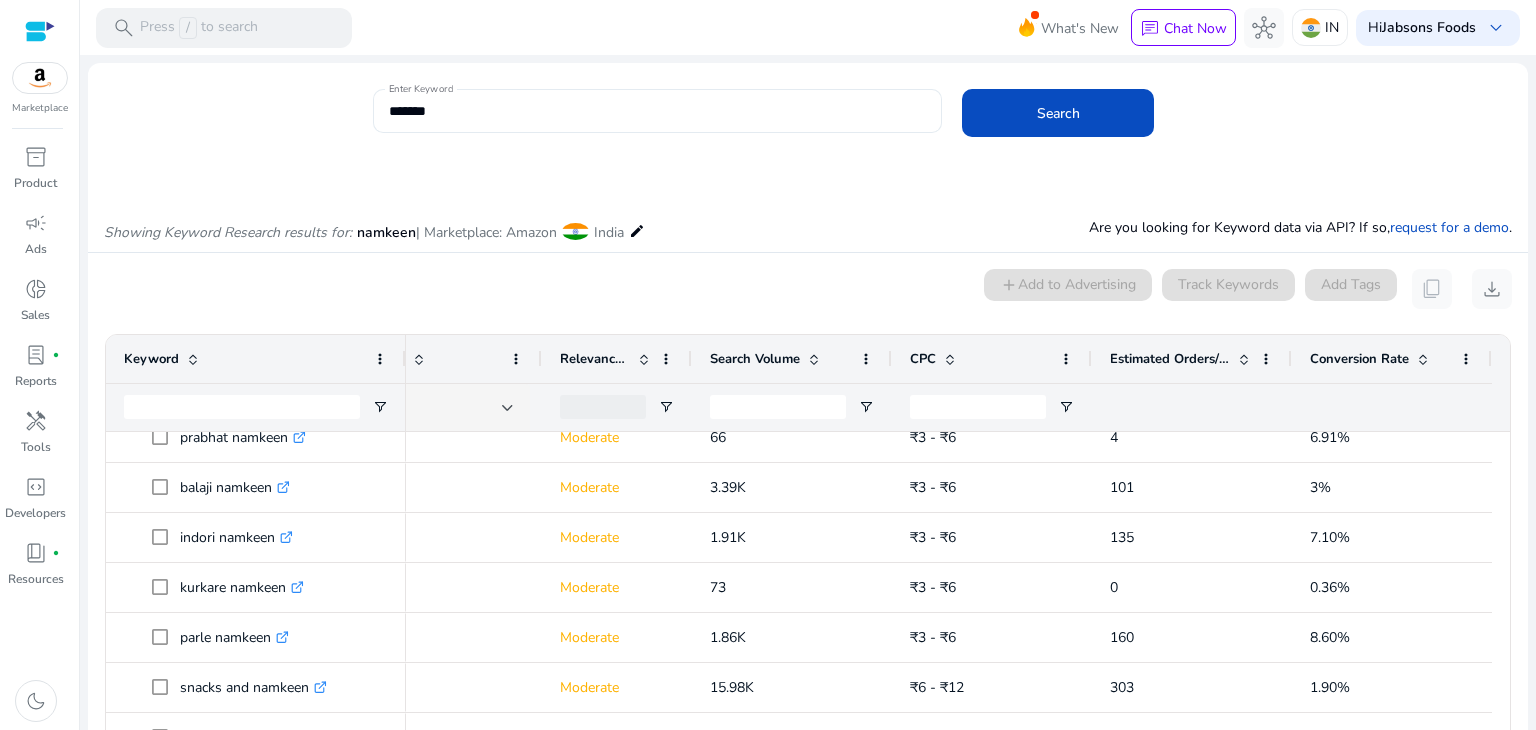 drag, startPoint x: 548, startPoint y: 121, endPoint x: 483, endPoint y: 113, distance: 65.490456 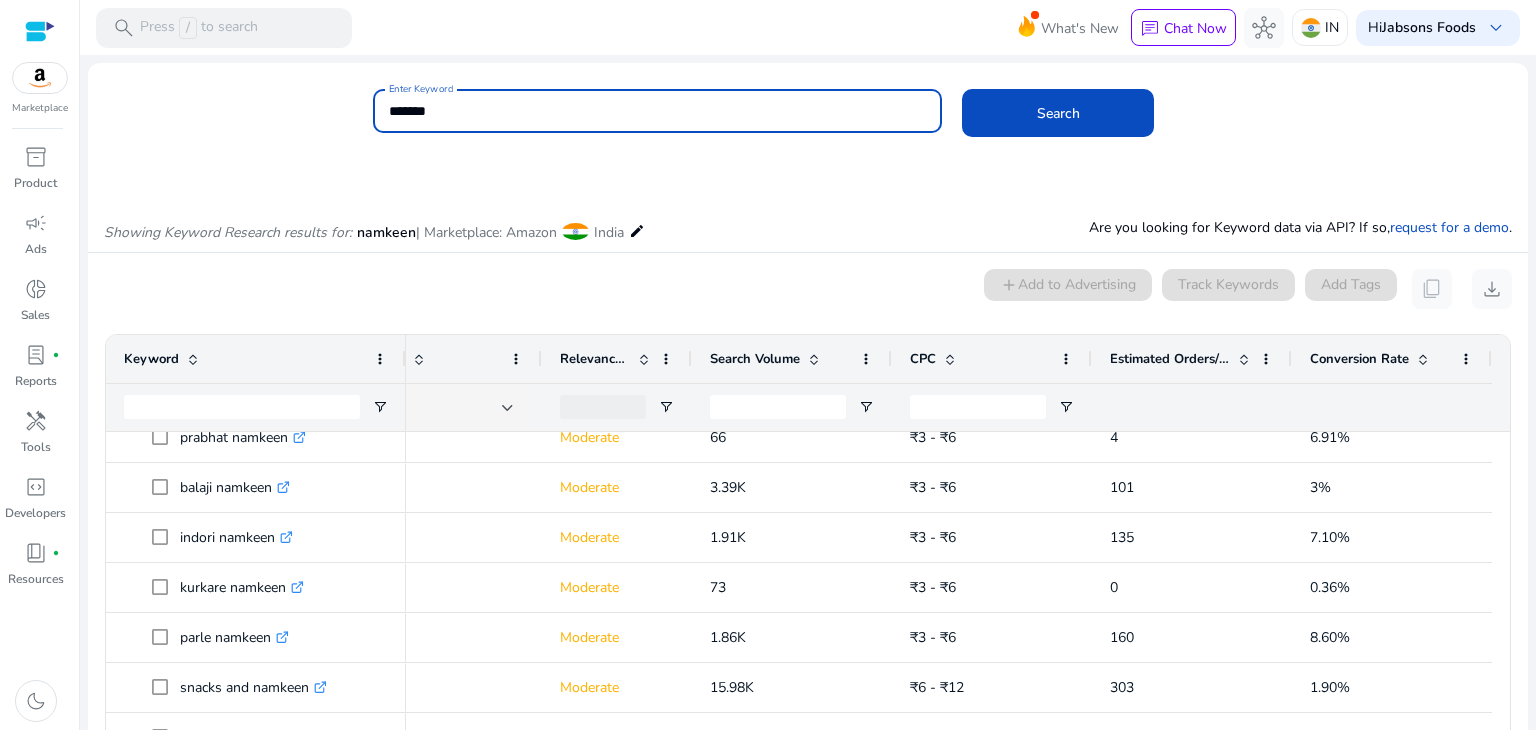 click on "*******" at bounding box center [658, 111] 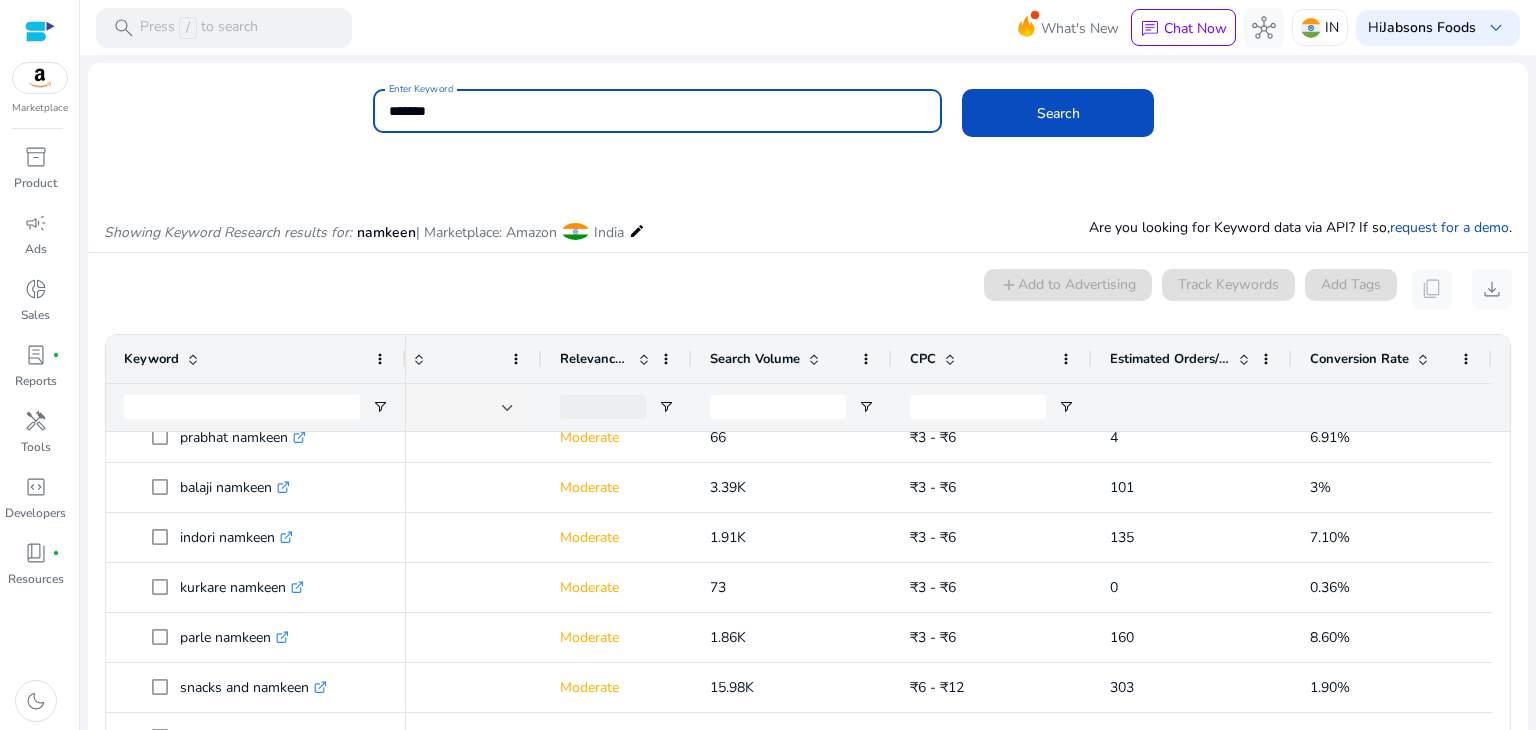 click on "*******" at bounding box center (658, 111) 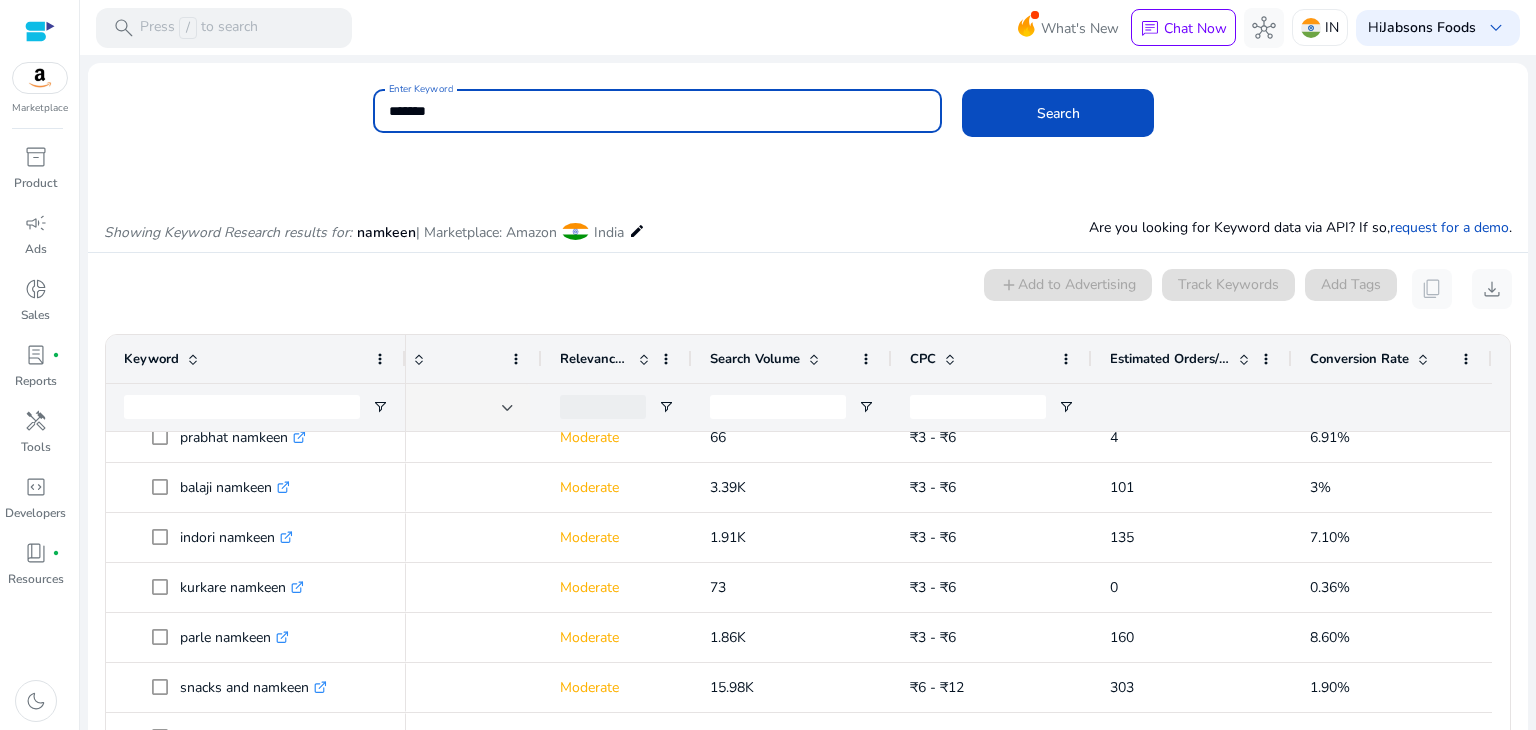 click on "*******" at bounding box center (658, 111) 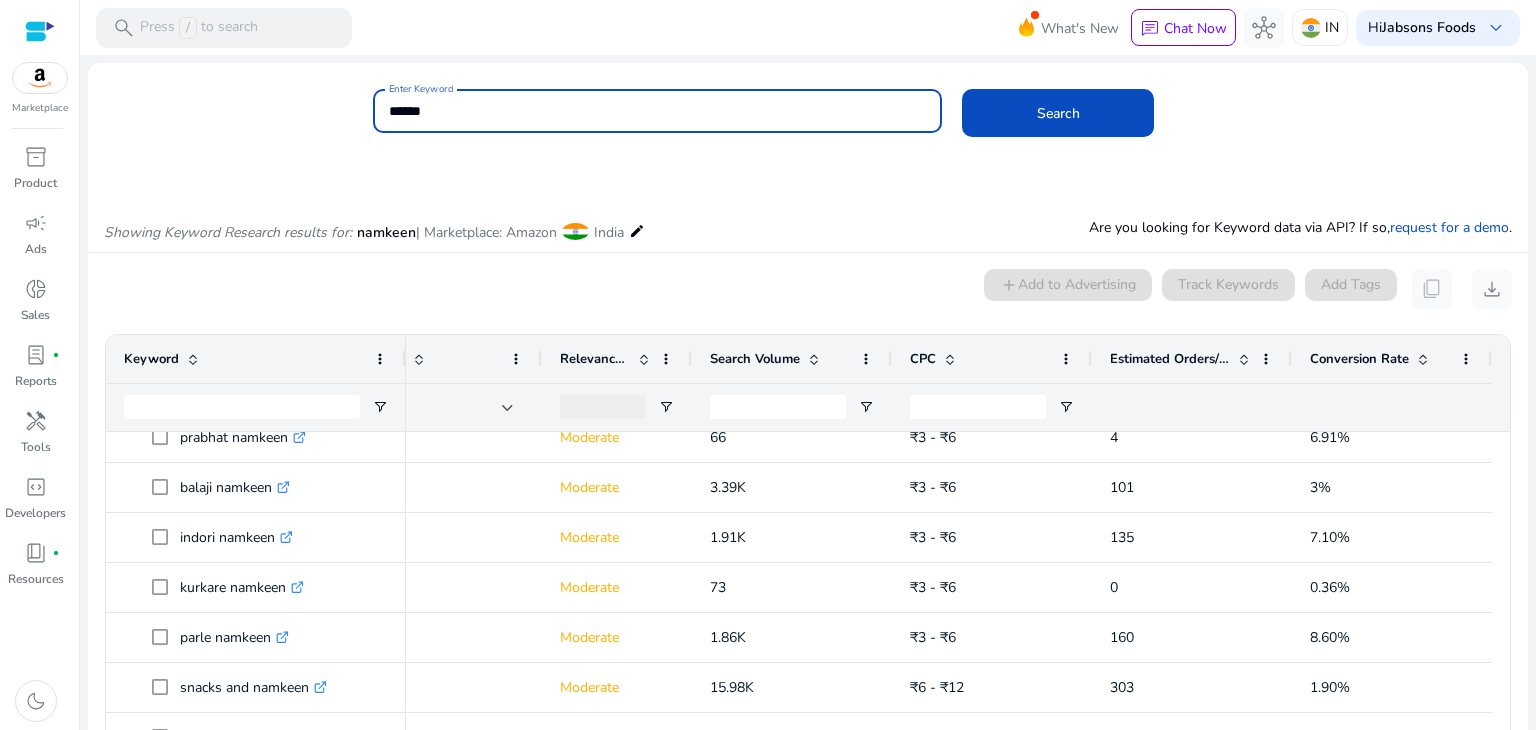 type on "******" 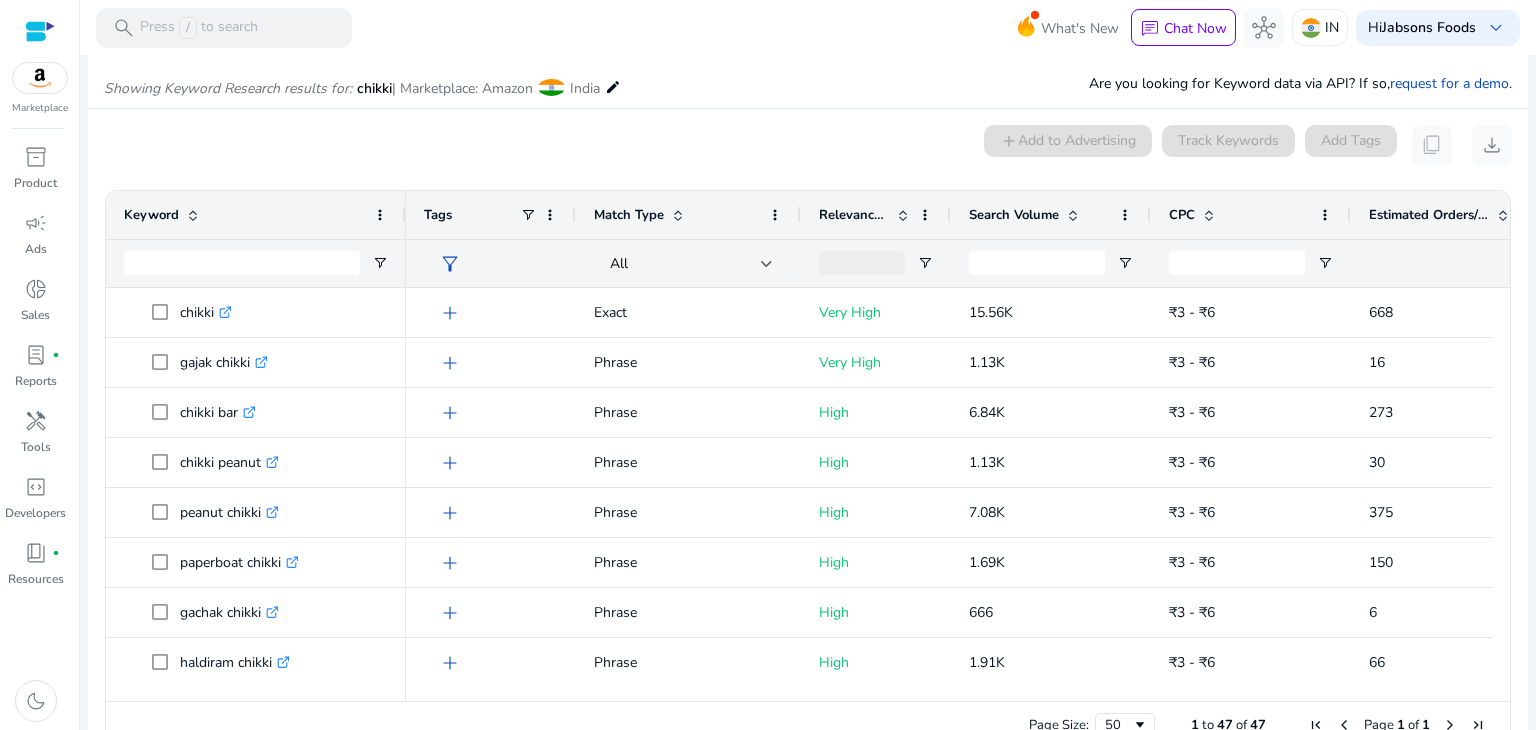 scroll, scrollTop: 170, scrollLeft: 0, axis: vertical 